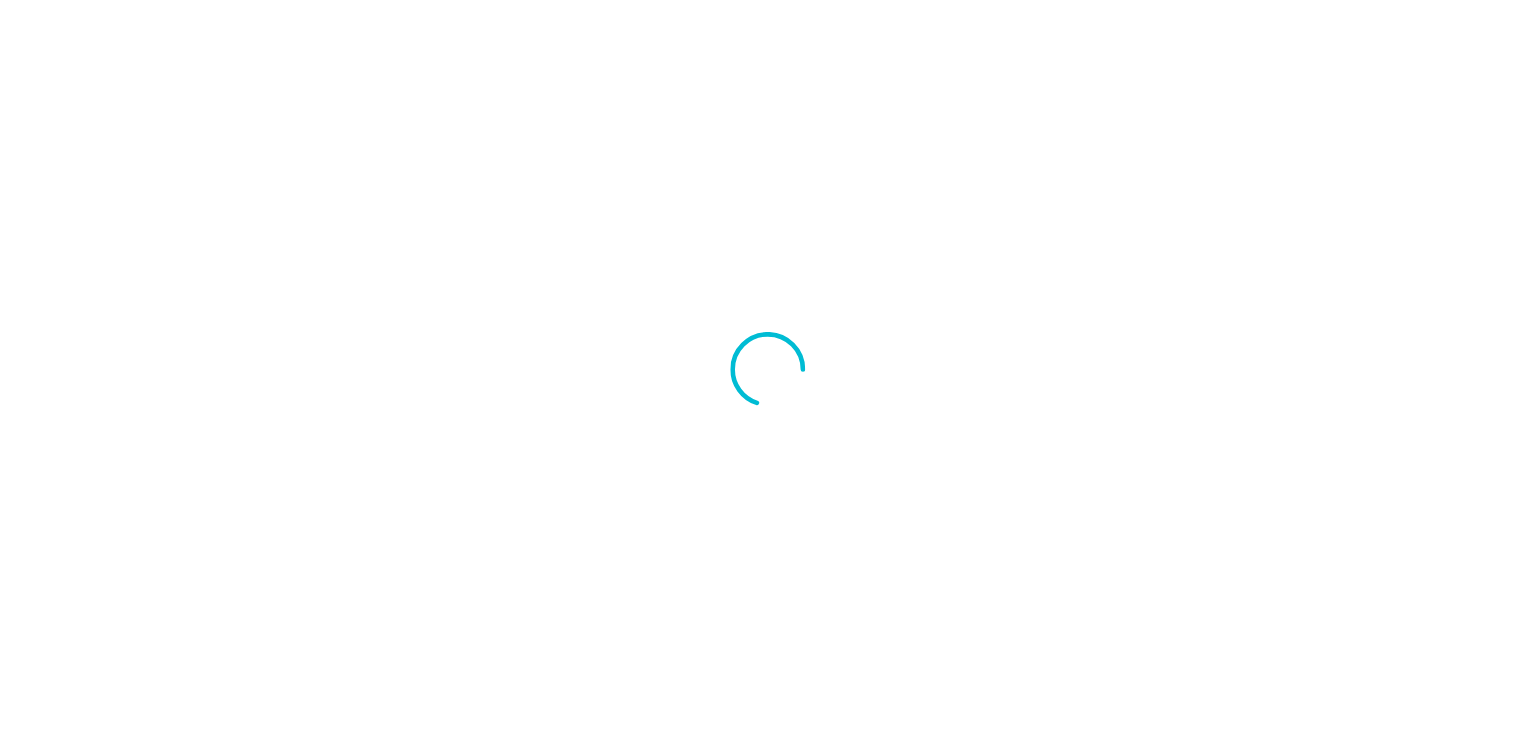 scroll, scrollTop: 0, scrollLeft: 0, axis: both 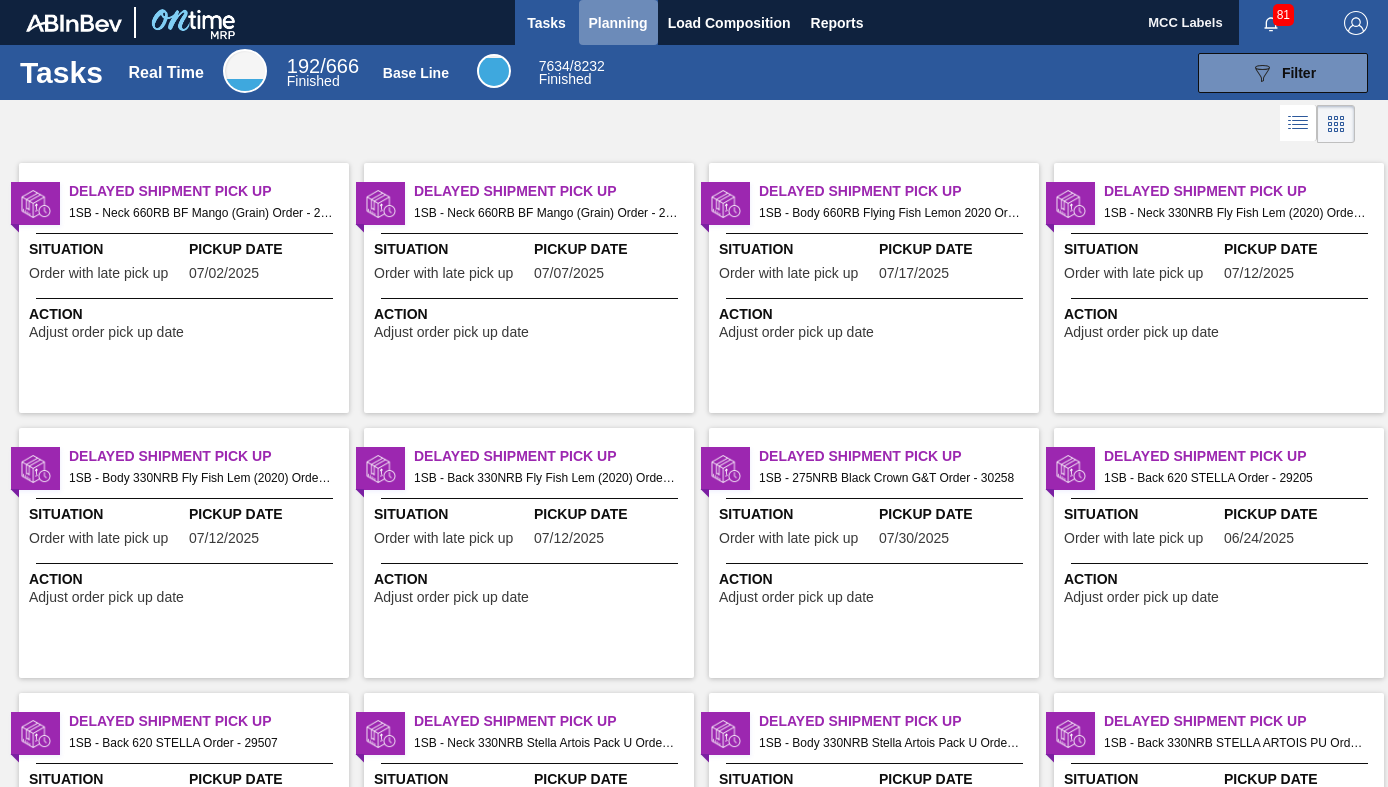 click on "Planning" at bounding box center [618, 23] 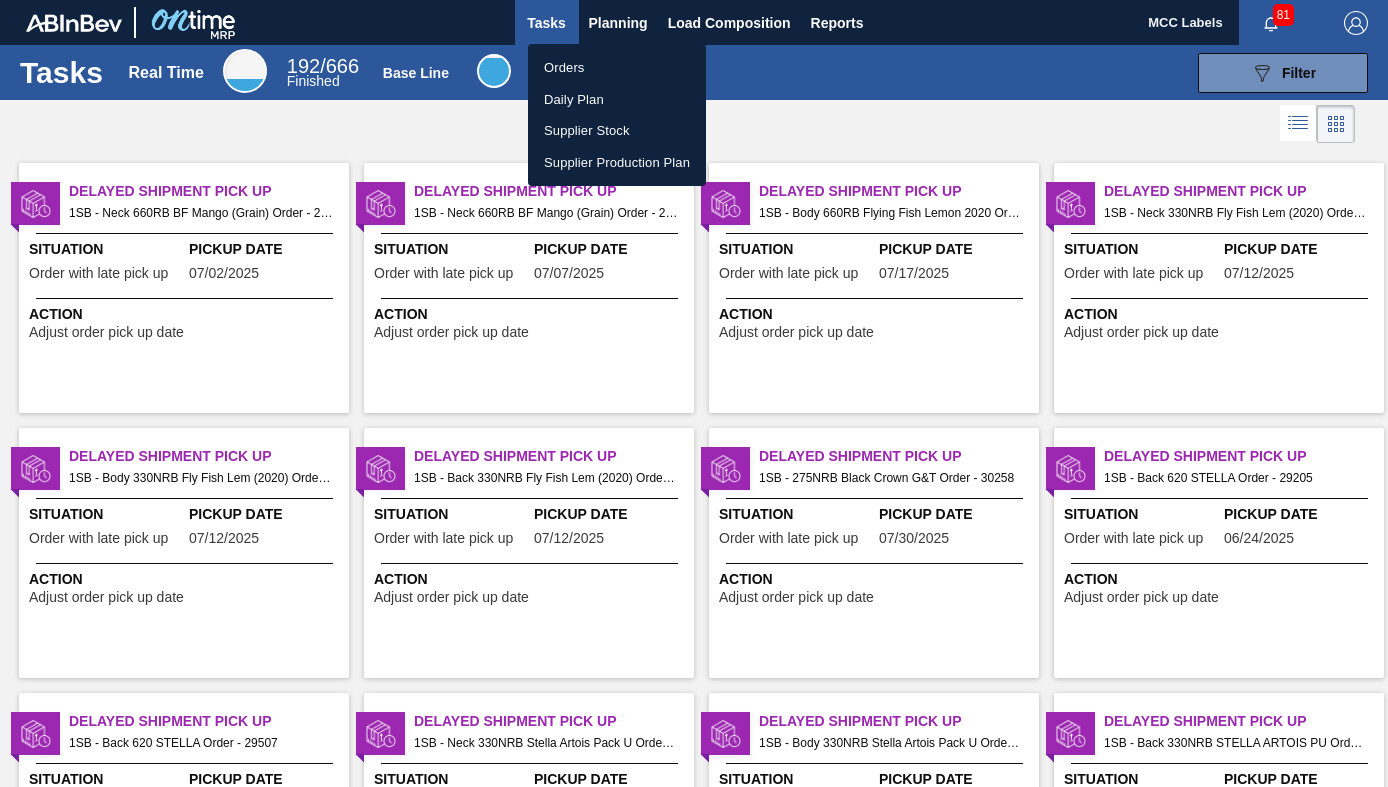 click on "Orders" at bounding box center [617, 68] 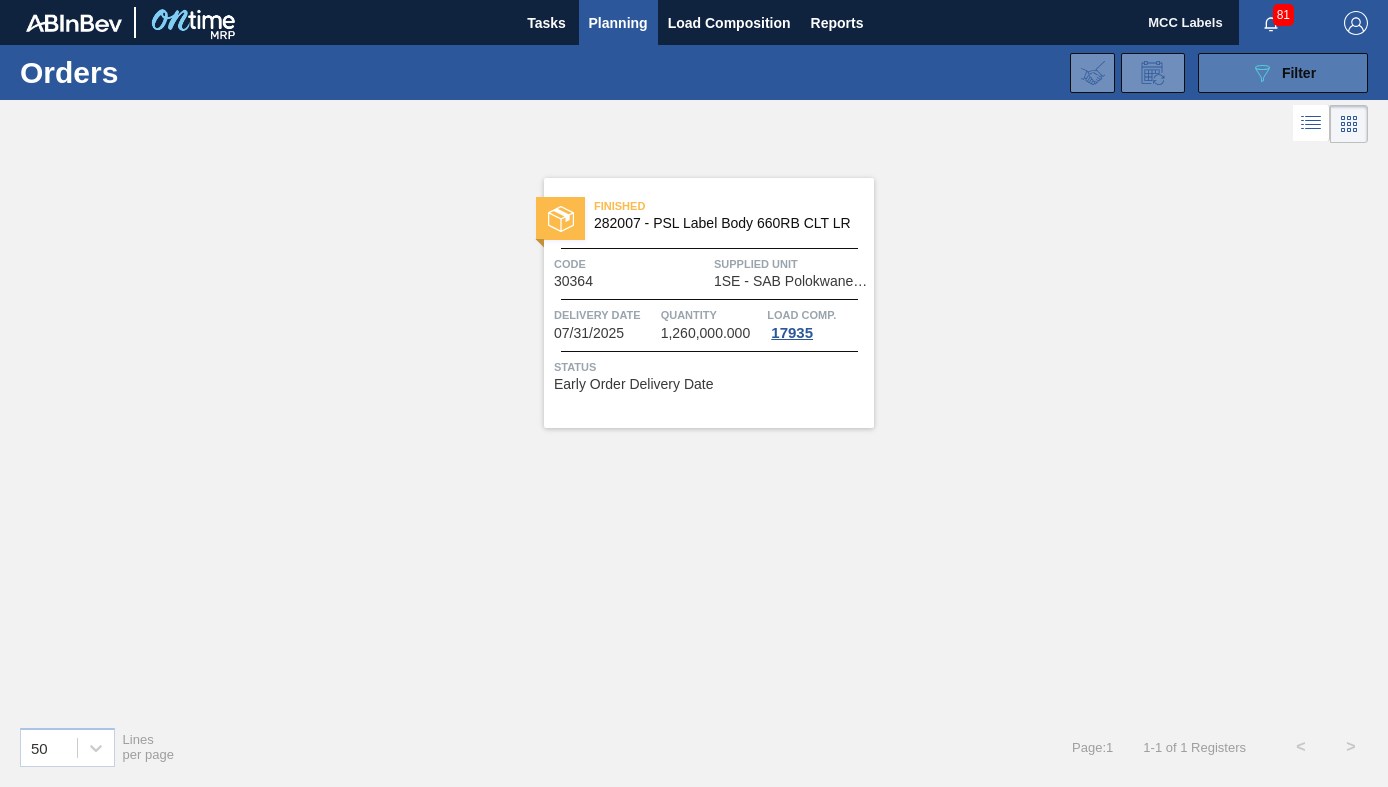 click on "089F7B8B-B2A5-4AFE-B5C0-19BA573D28AC Filter" at bounding box center [1283, 73] 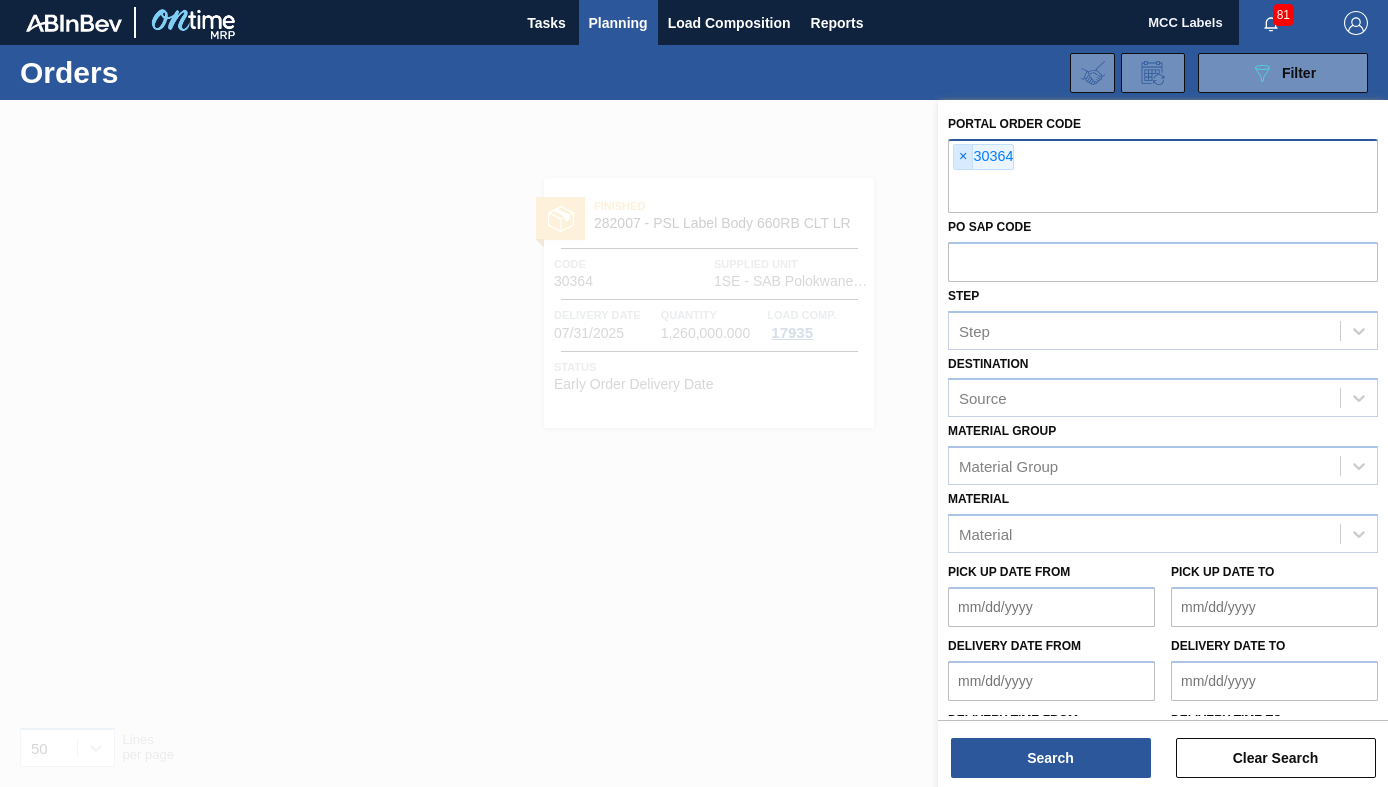 click on "×" at bounding box center [963, 157] 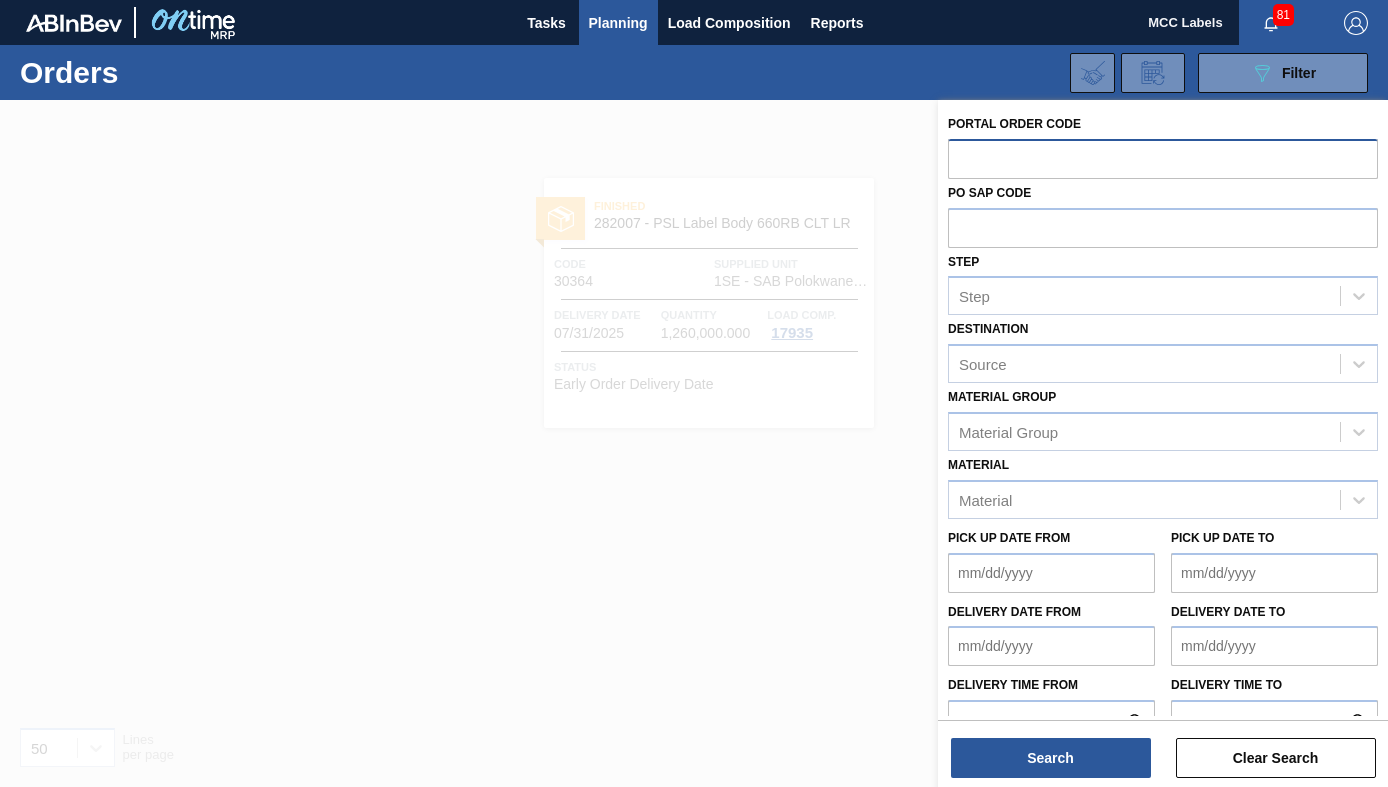 click at bounding box center (1163, 158) 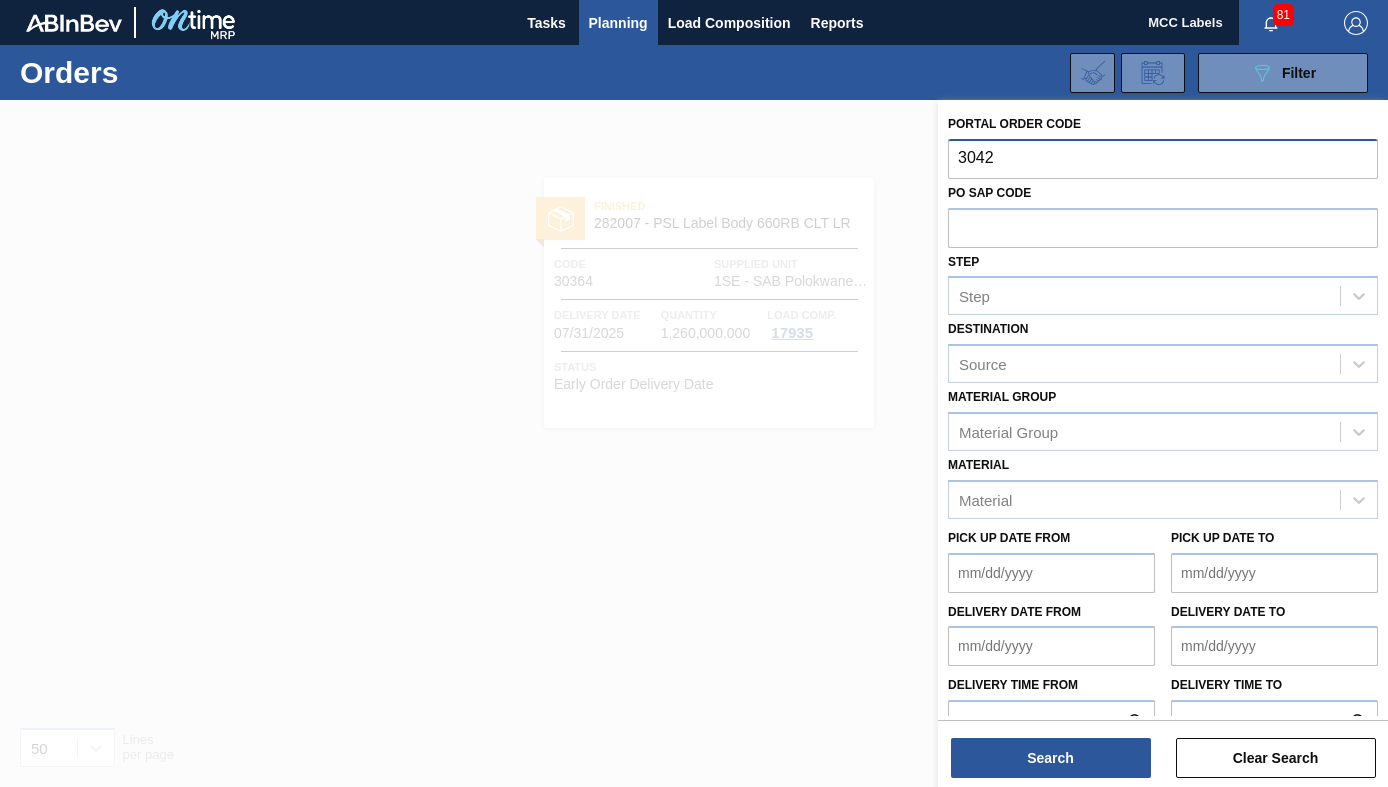 type on "30422" 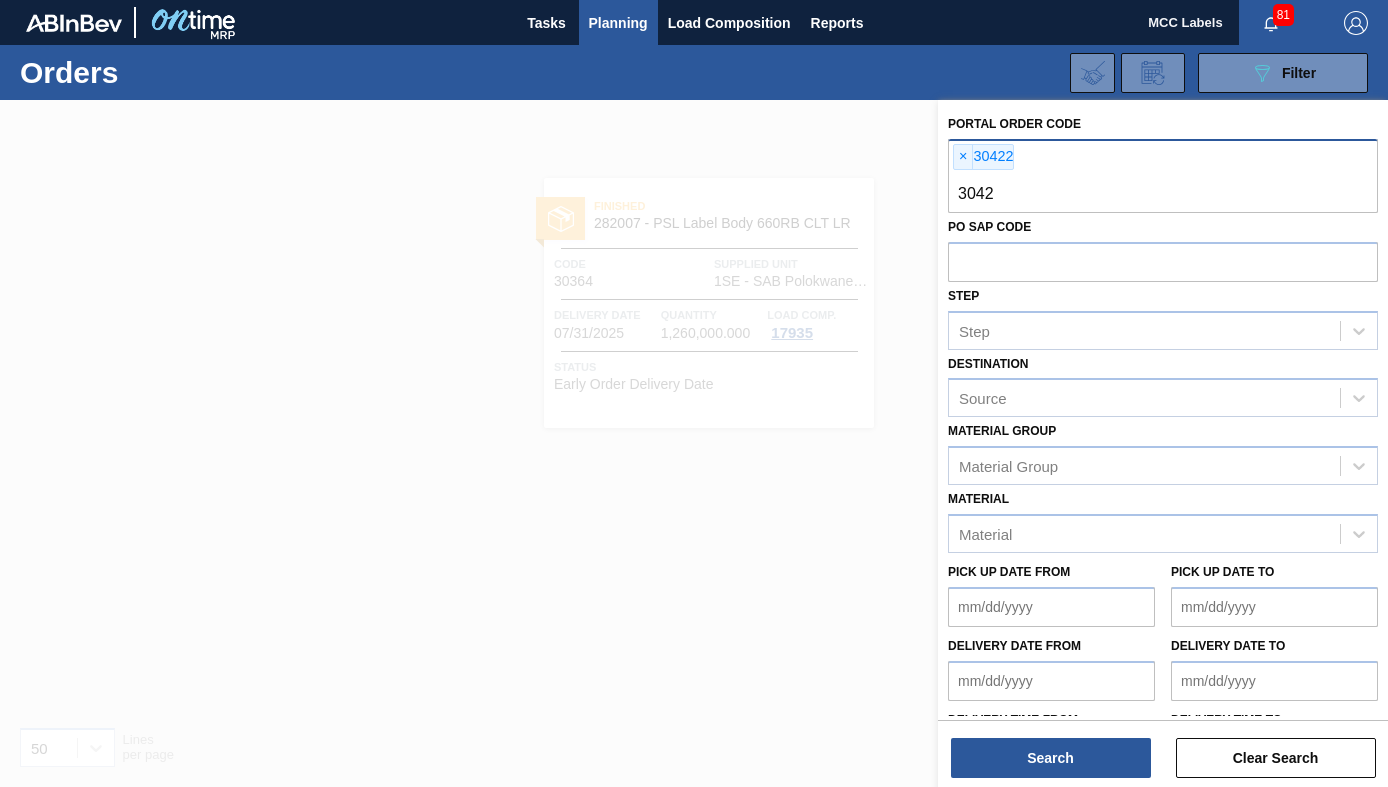 type on "30421" 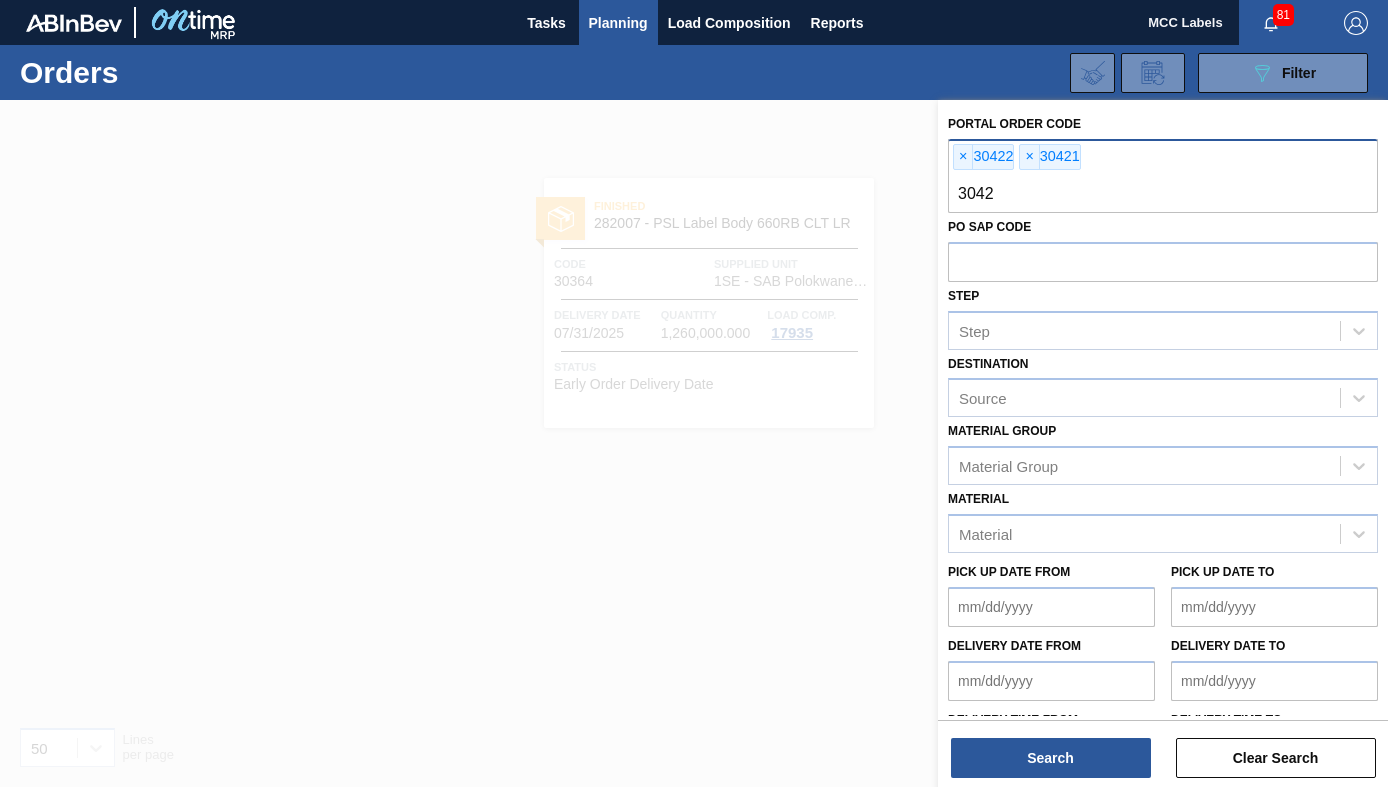 type on "30423" 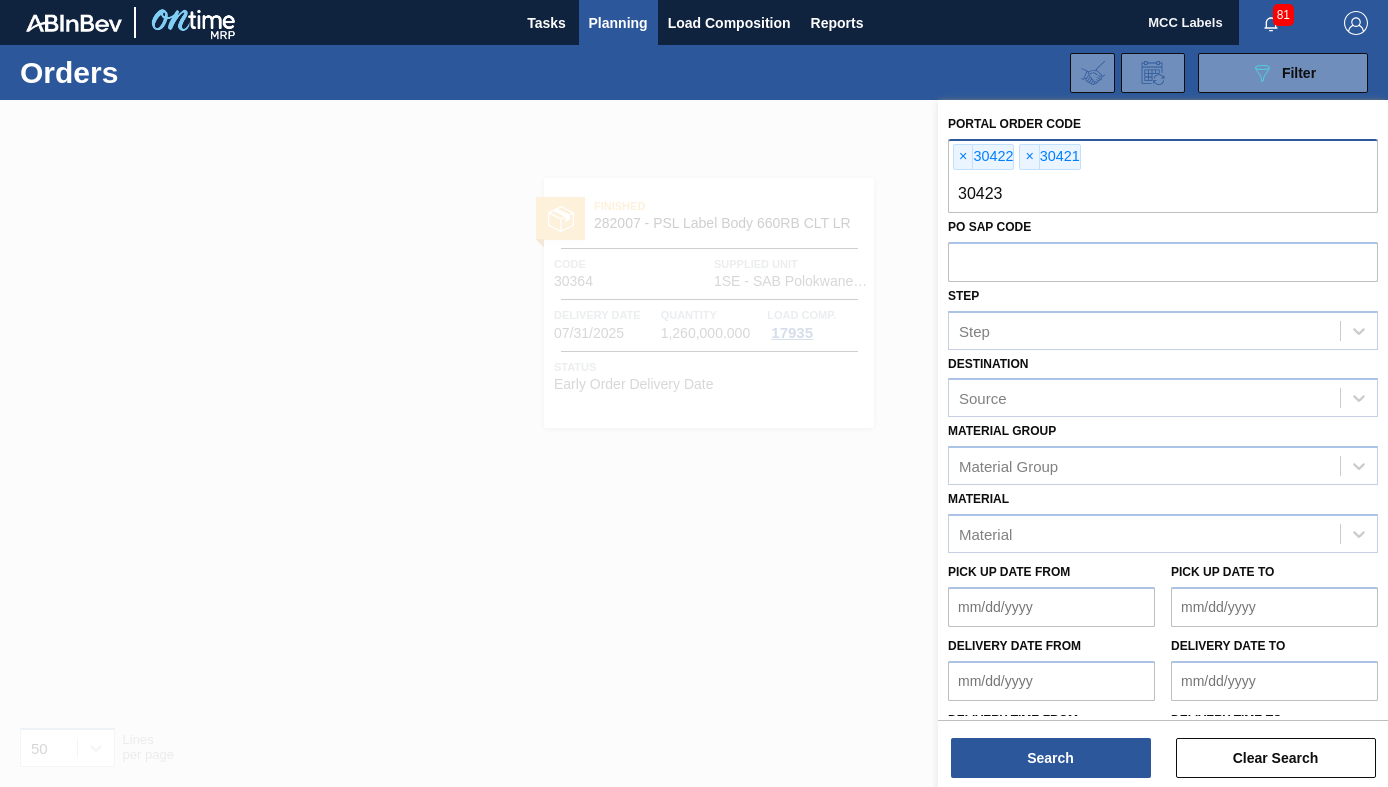 type 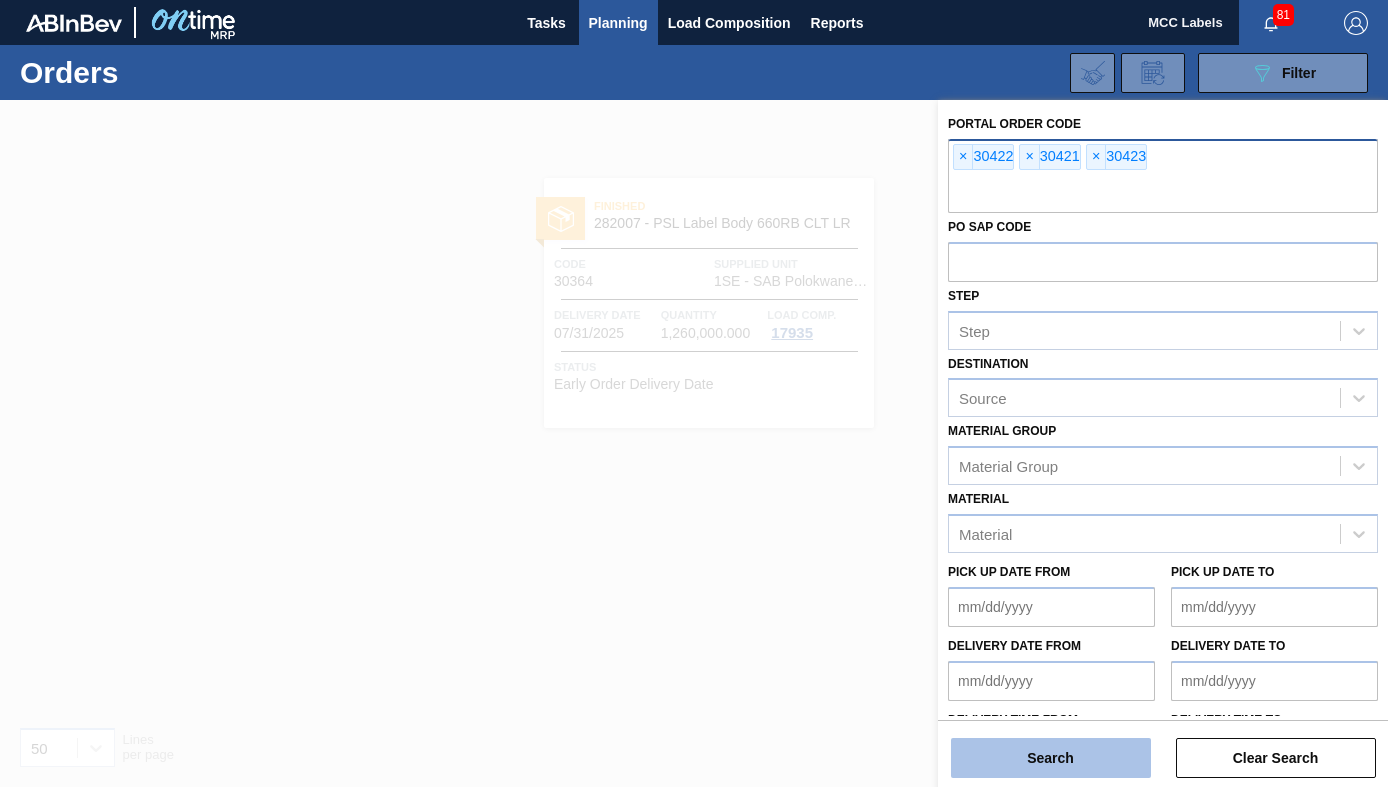 click on "Search" at bounding box center (1051, 758) 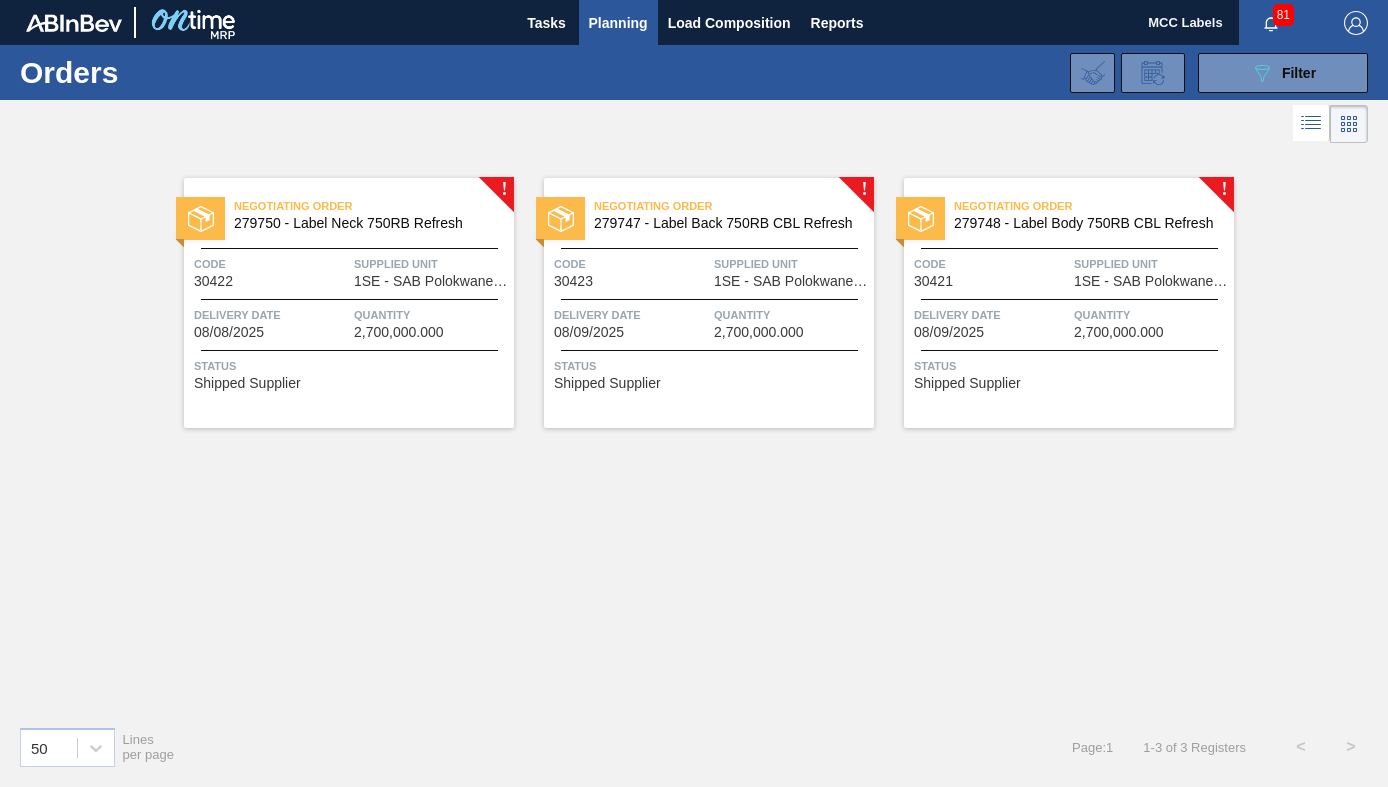 click on "2,700,000.000" at bounding box center [399, 332] 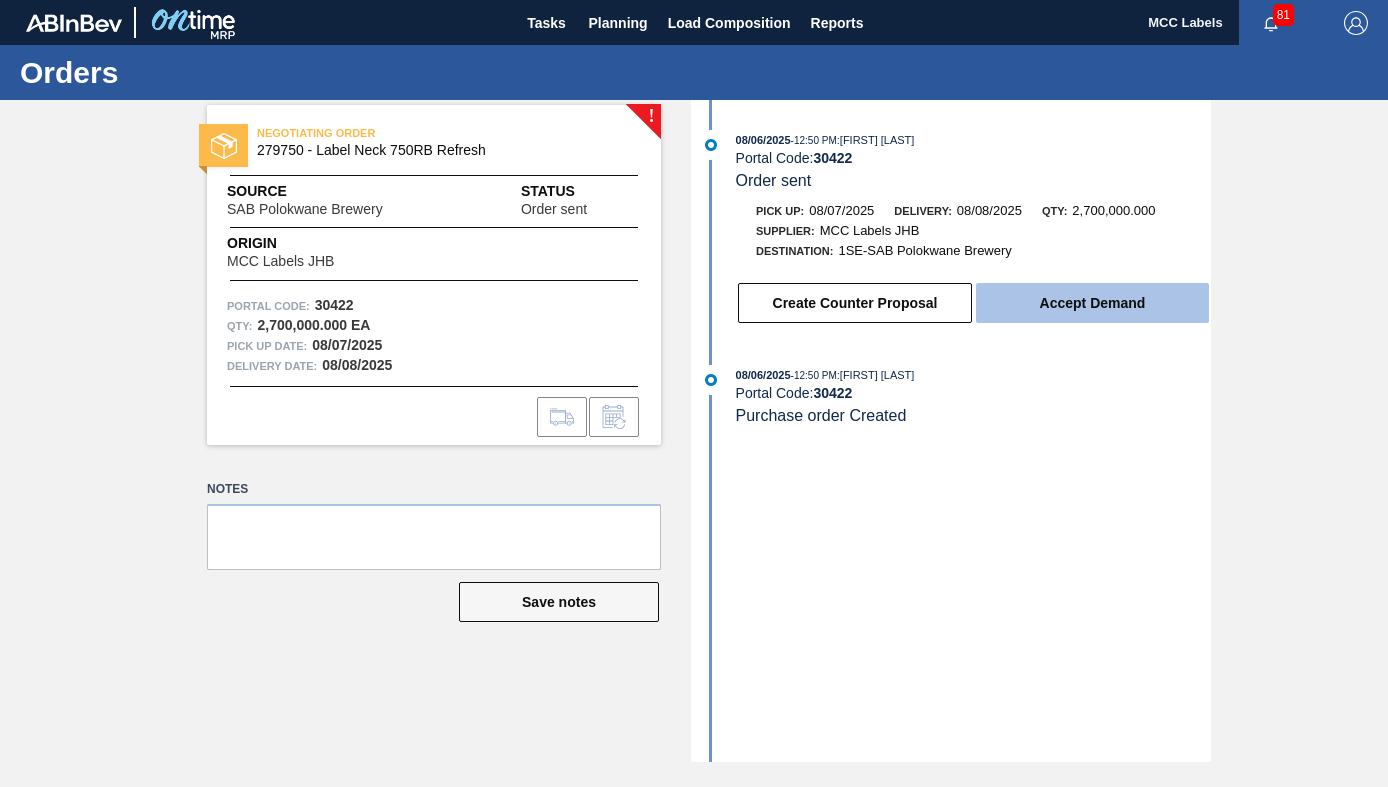 click on "Accept Demand" at bounding box center [1092, 303] 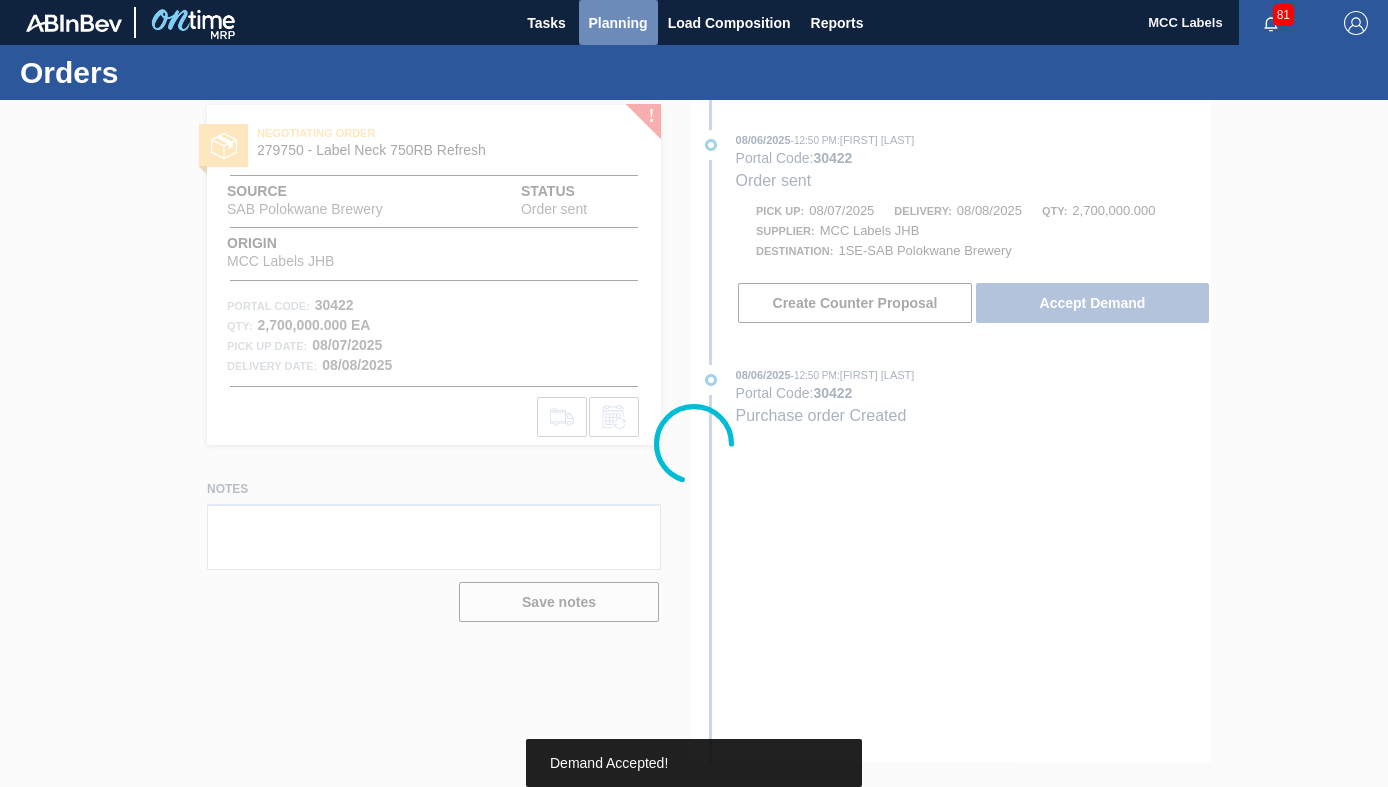 click on "Planning" at bounding box center [618, 23] 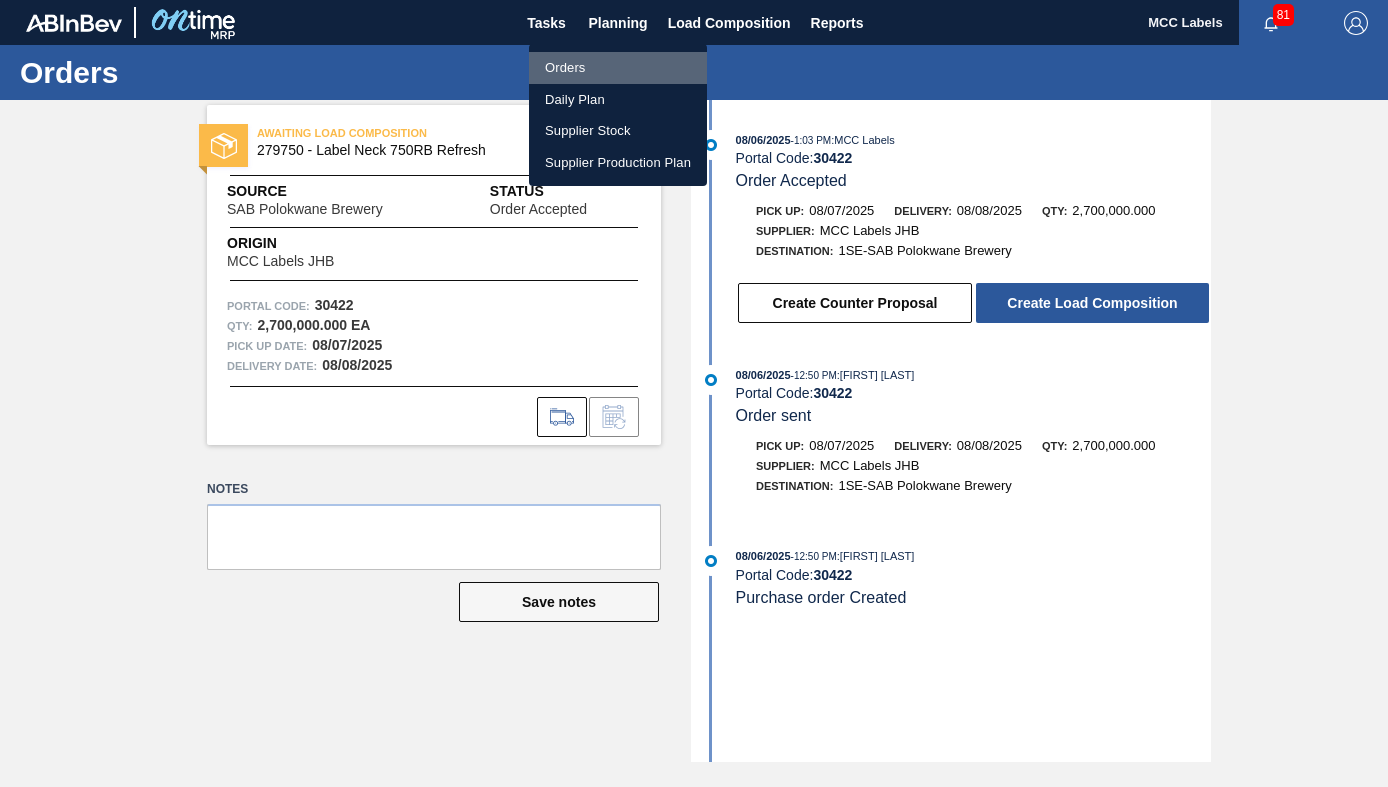 click on "Orders" at bounding box center (618, 68) 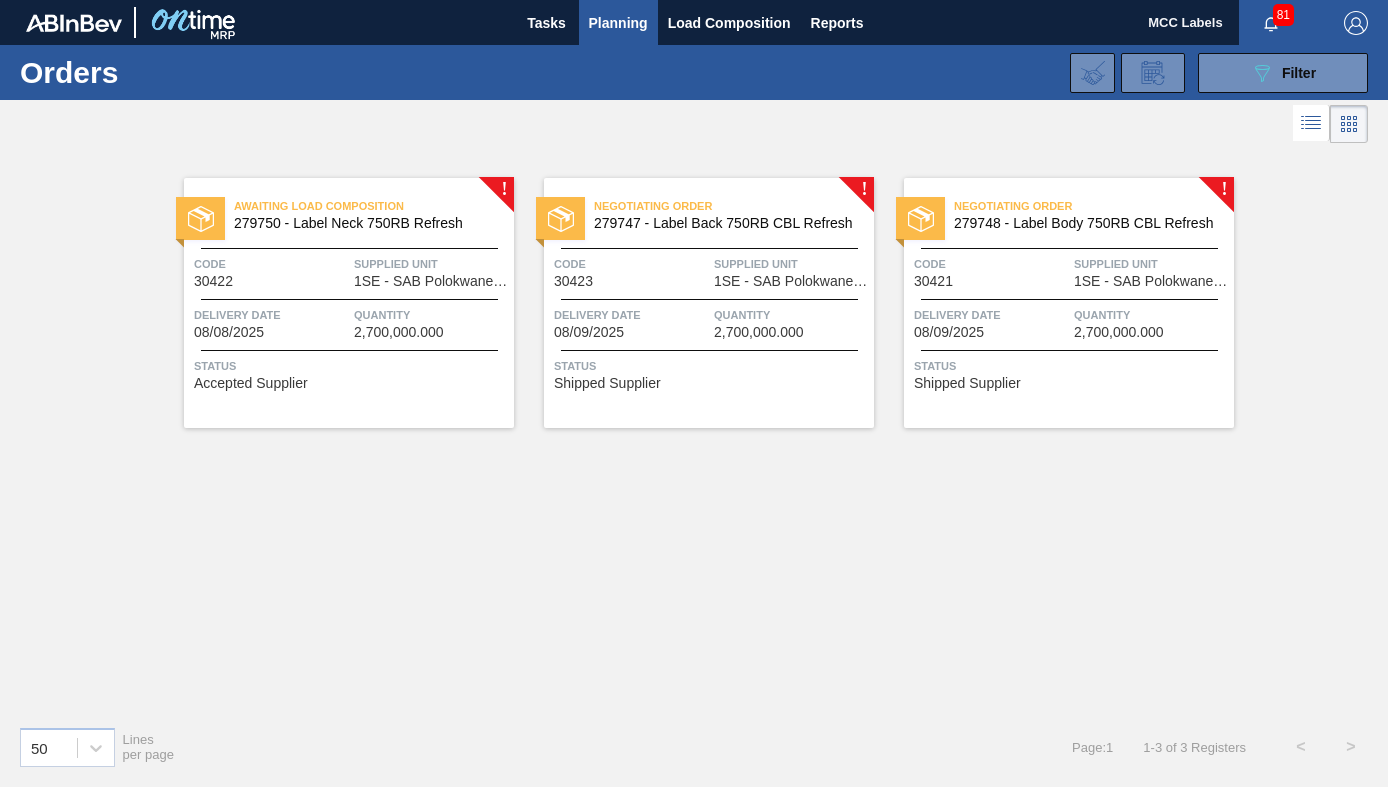click on "Status" at bounding box center [711, 366] 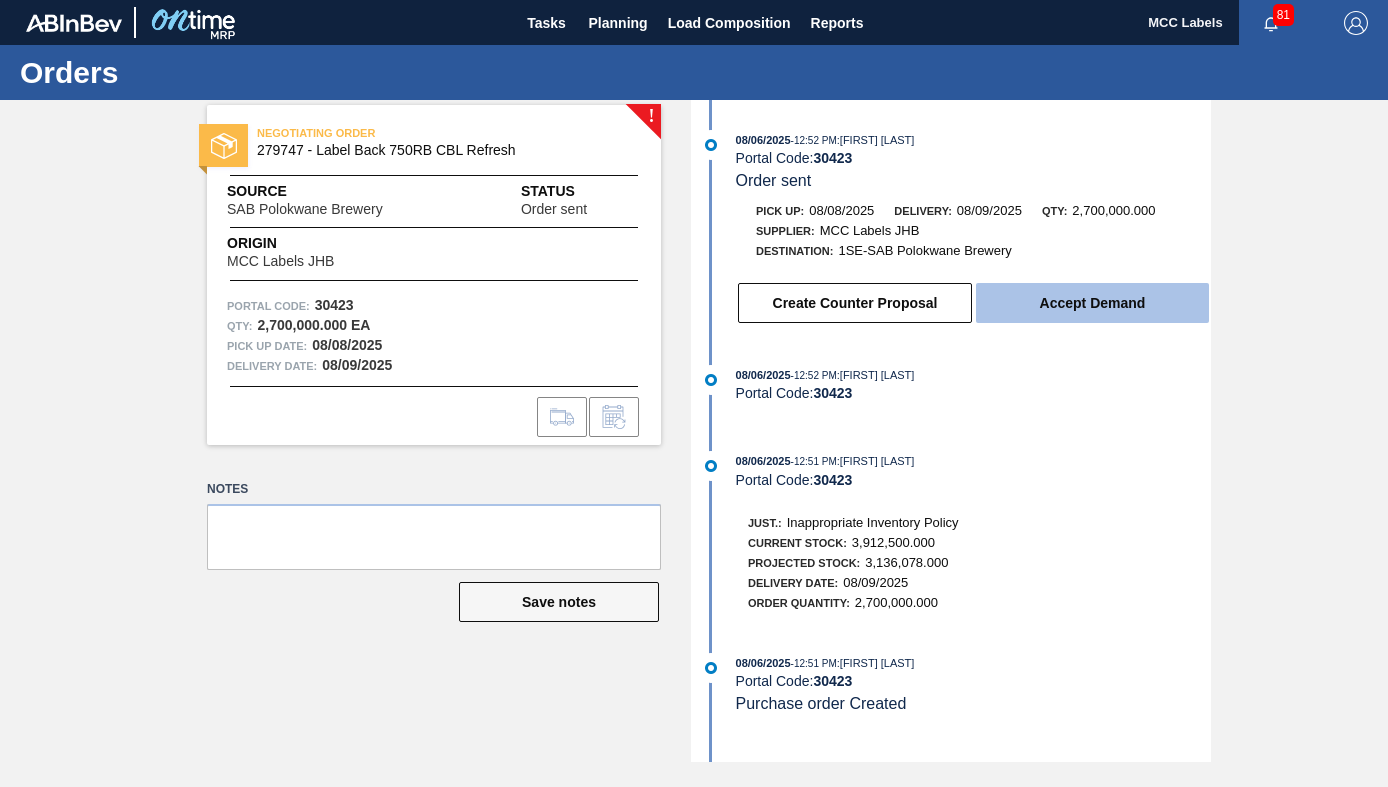 click on "Accept Demand" at bounding box center [1092, 303] 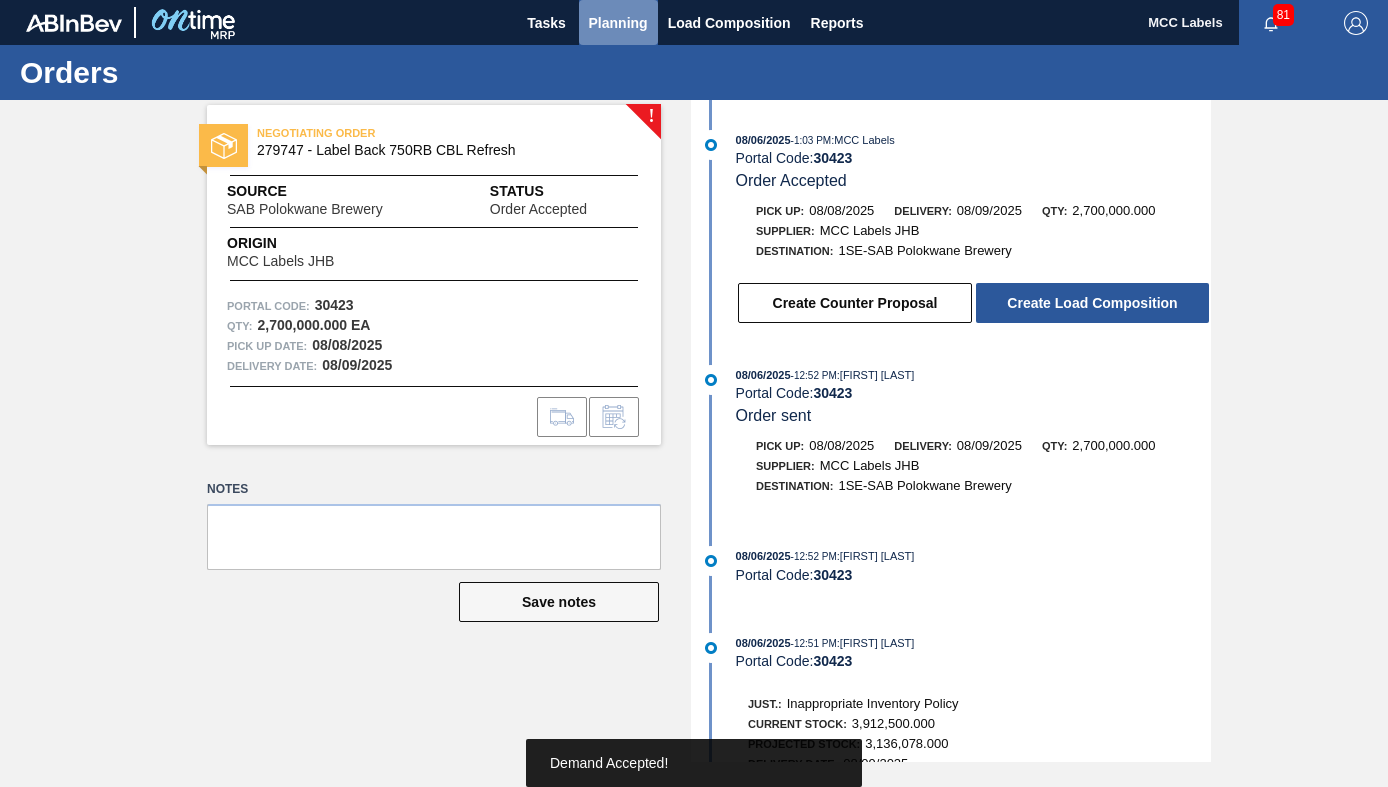 click on "Planning" at bounding box center (618, 23) 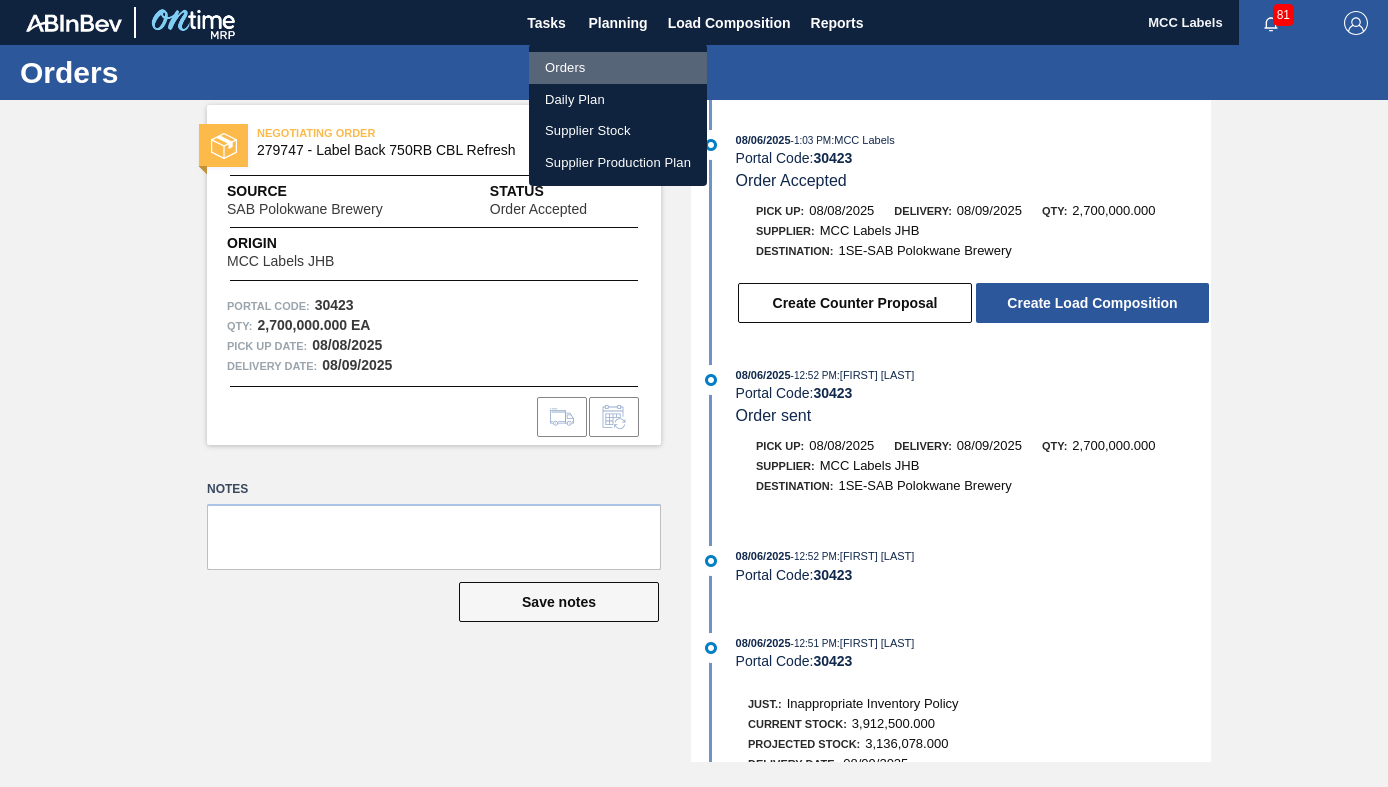 click on "Orders" at bounding box center (618, 68) 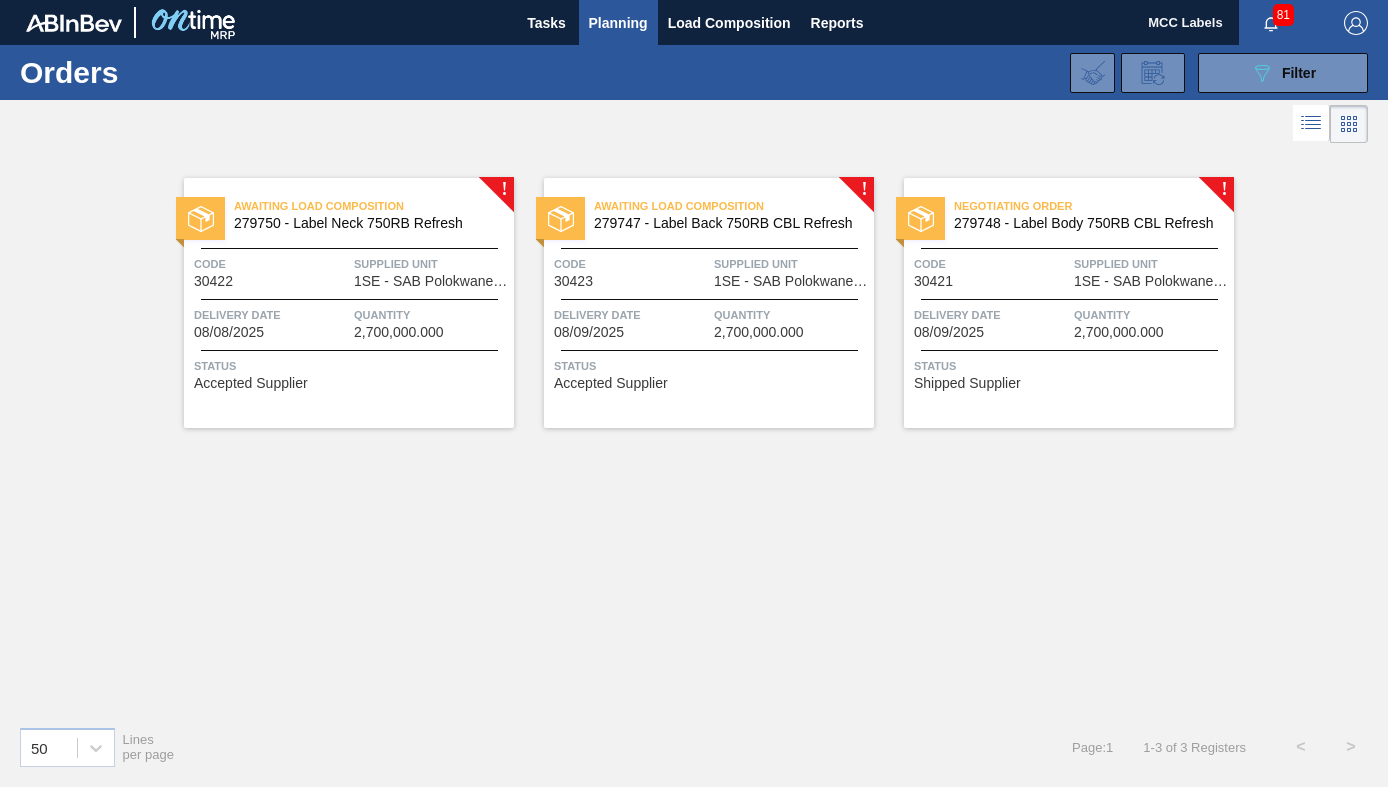 click on "Delivery Date 08/09/2025" at bounding box center [991, 322] 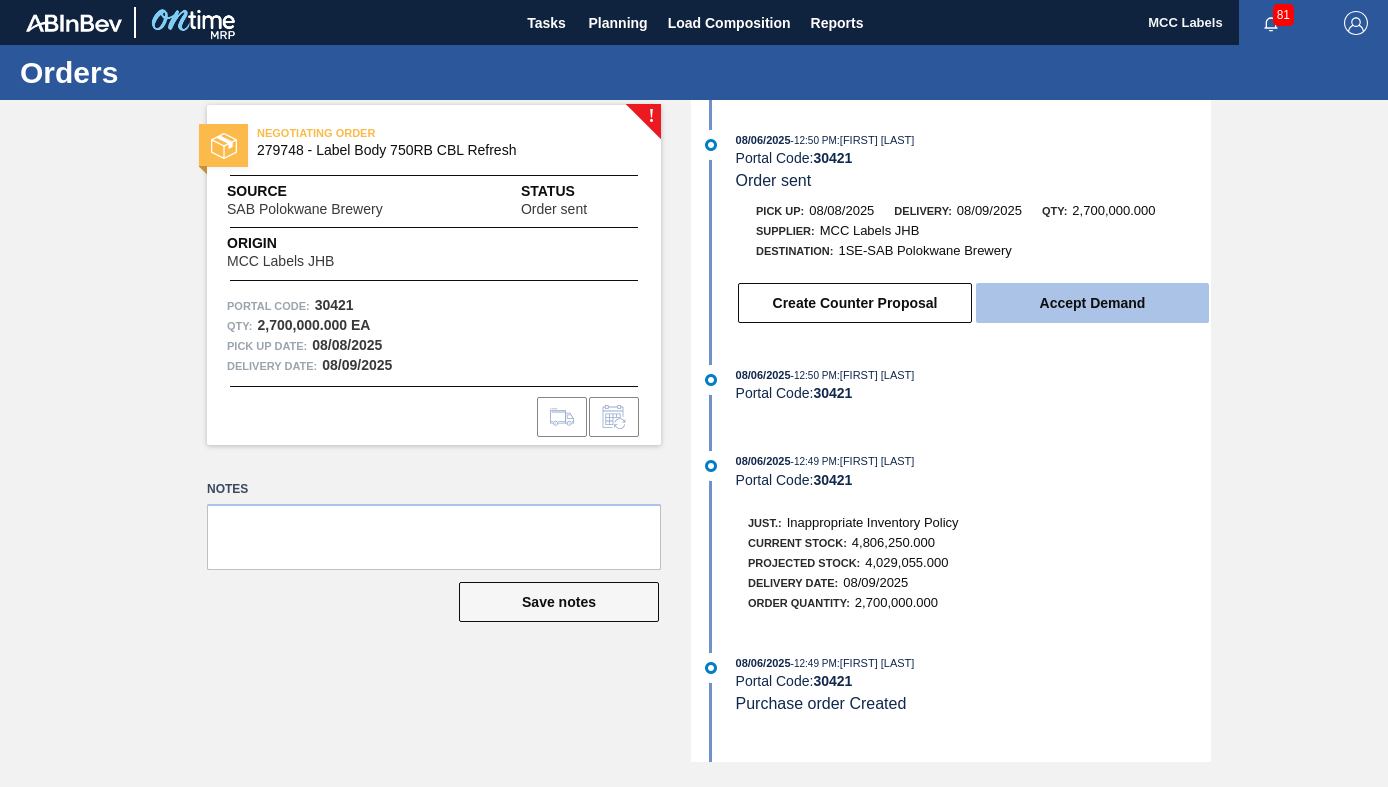 click on "Accept Demand" at bounding box center [1092, 303] 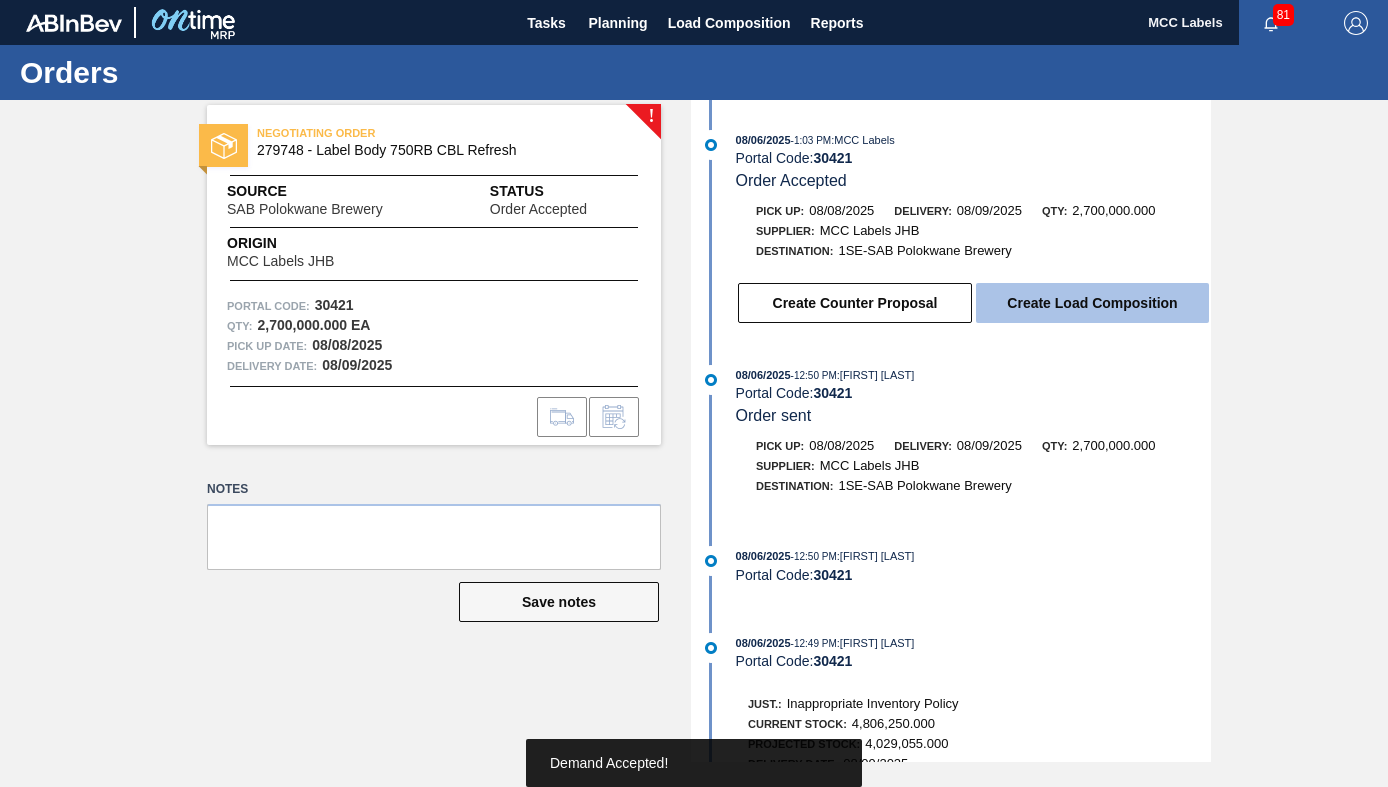 click on "Create Load Composition" at bounding box center (1092, 303) 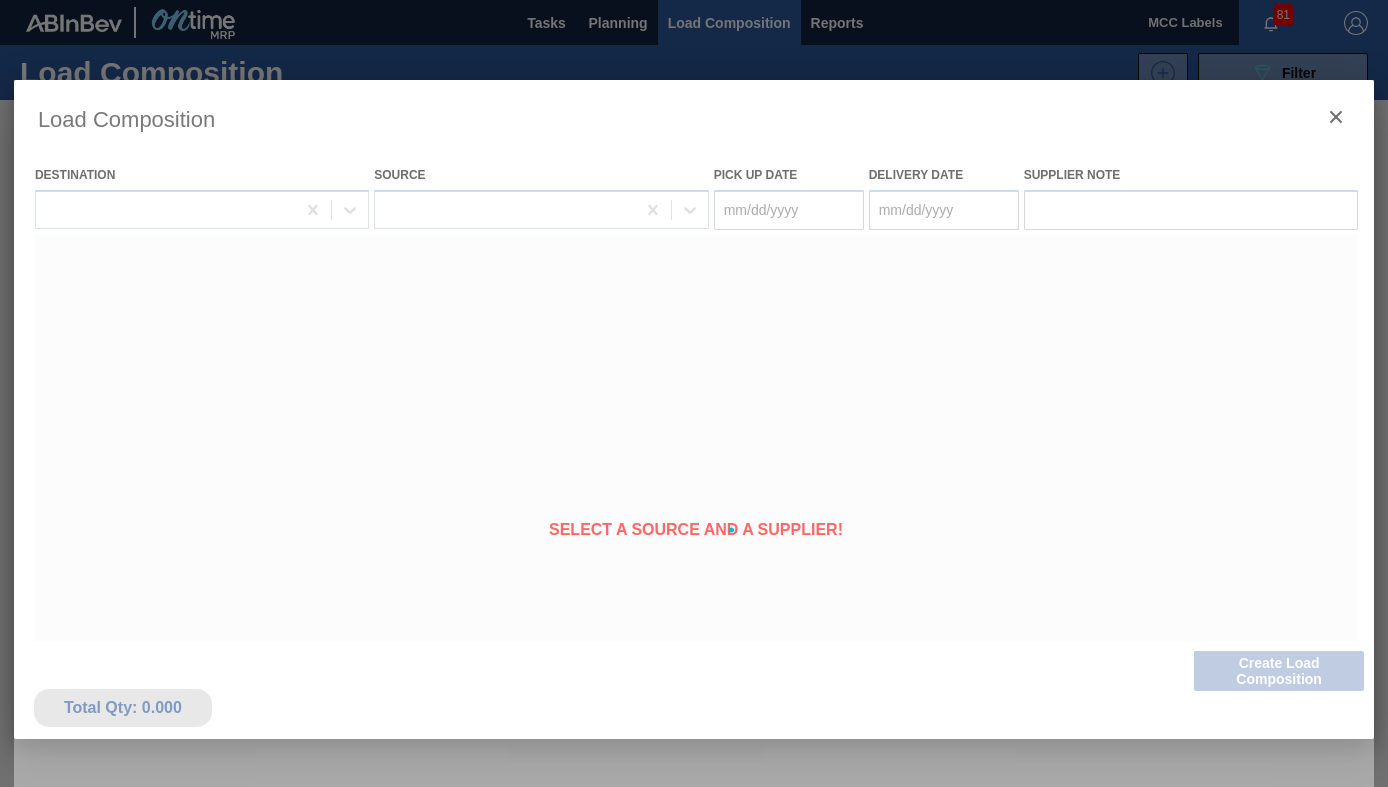 type on "08/08/2025" 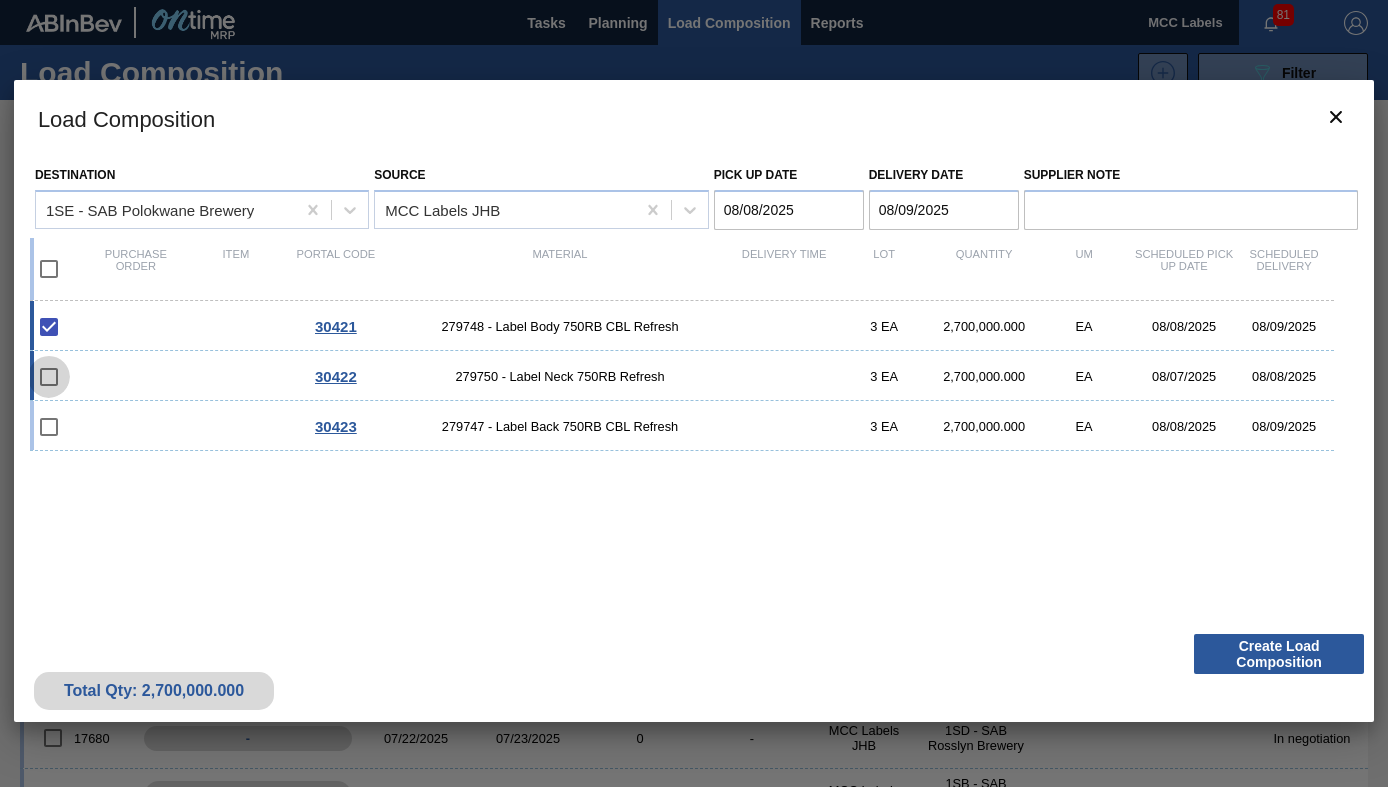drag, startPoint x: 44, startPoint y: 371, endPoint x: 44, endPoint y: 399, distance: 28 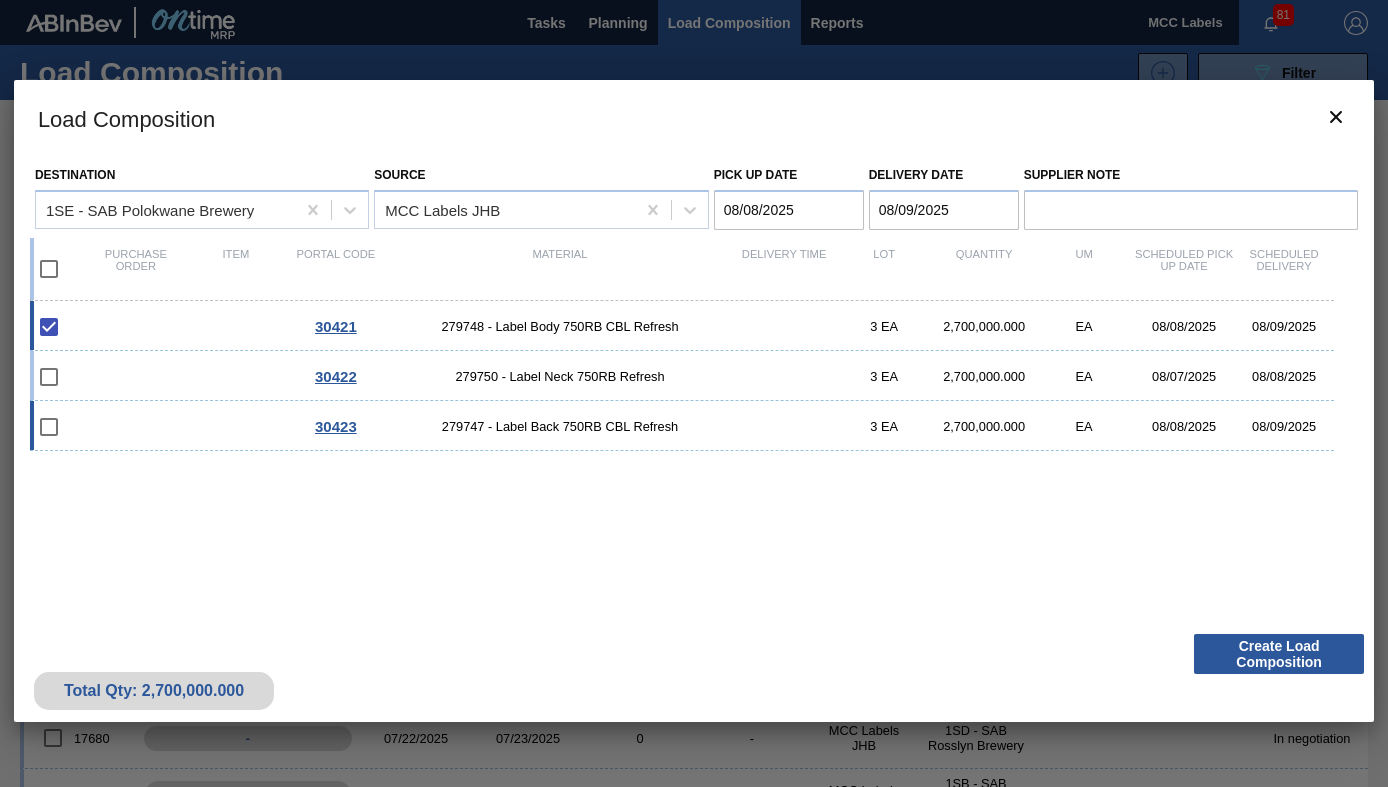 click on "30423 279747 - Label Back 750RB CBL Refresh 3 EA 2,700,000.000 EA 08/08/2025 08/09/2025" at bounding box center (682, 426) 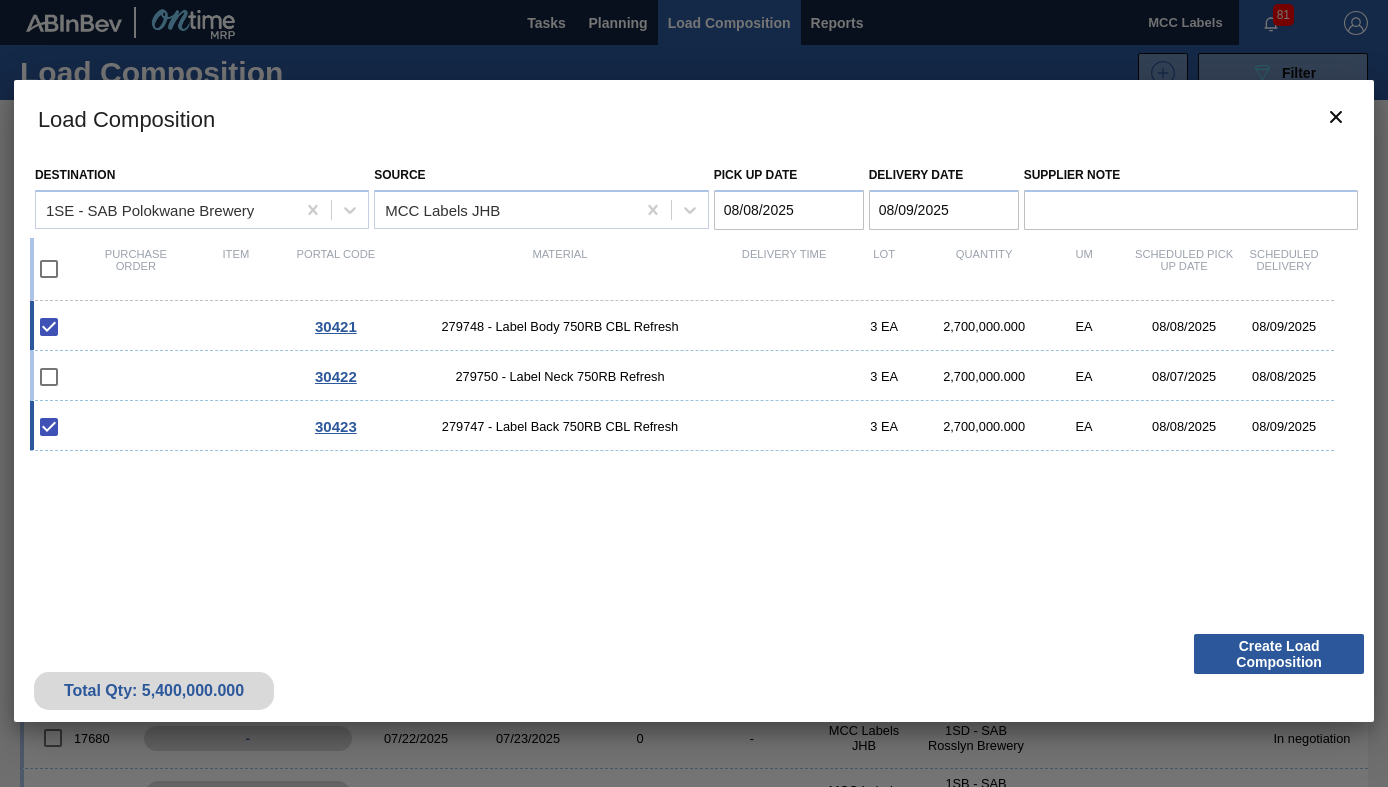 click on "30421 279748 - Label Body 750RB CBL Refresh 3 EA 2,700,000.000 EA 08/08/2025 08/09/2025" at bounding box center [682, 326] 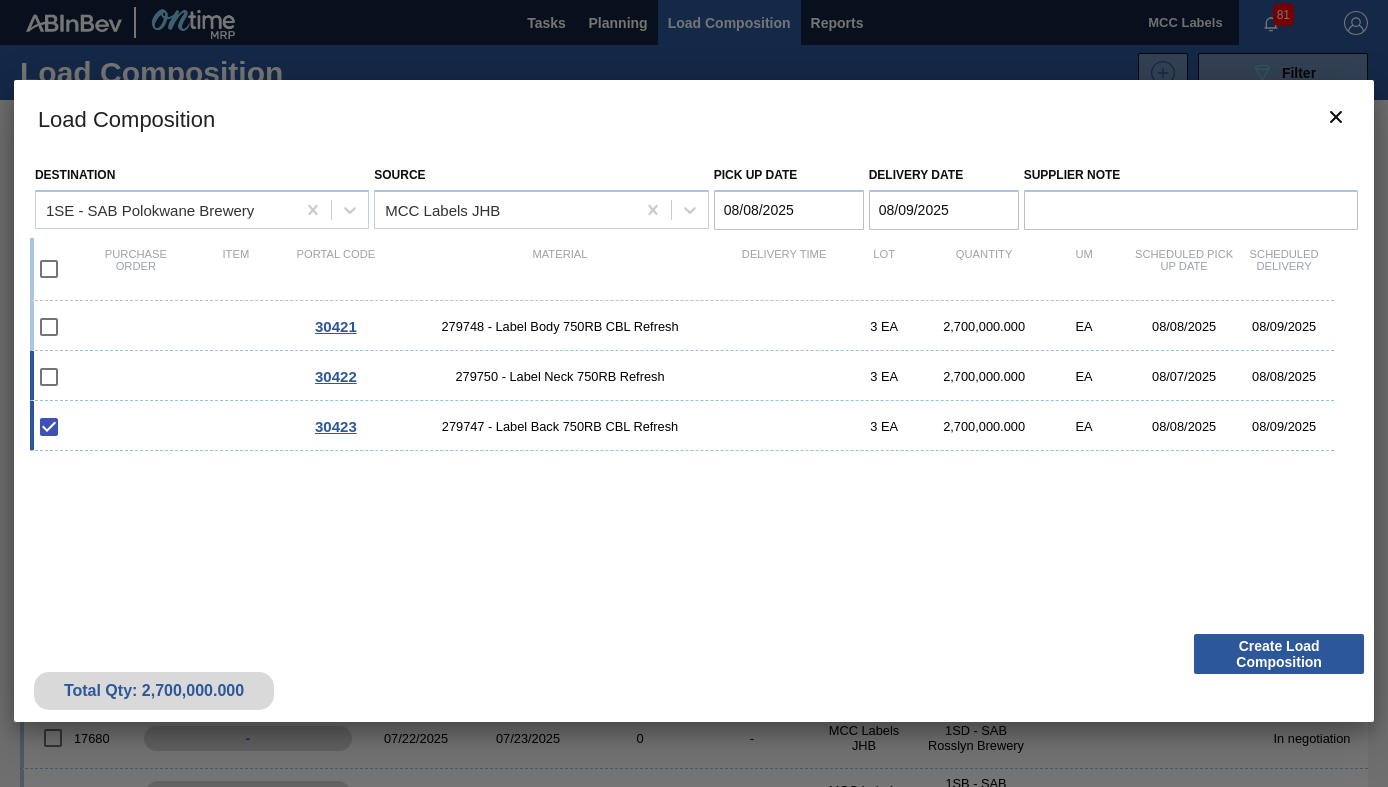 click on "30422 279750 - Label Neck 750RB Refresh 3 EA 2,700,000.000 EA 08/07/2025 08/08/2025" at bounding box center [682, 376] 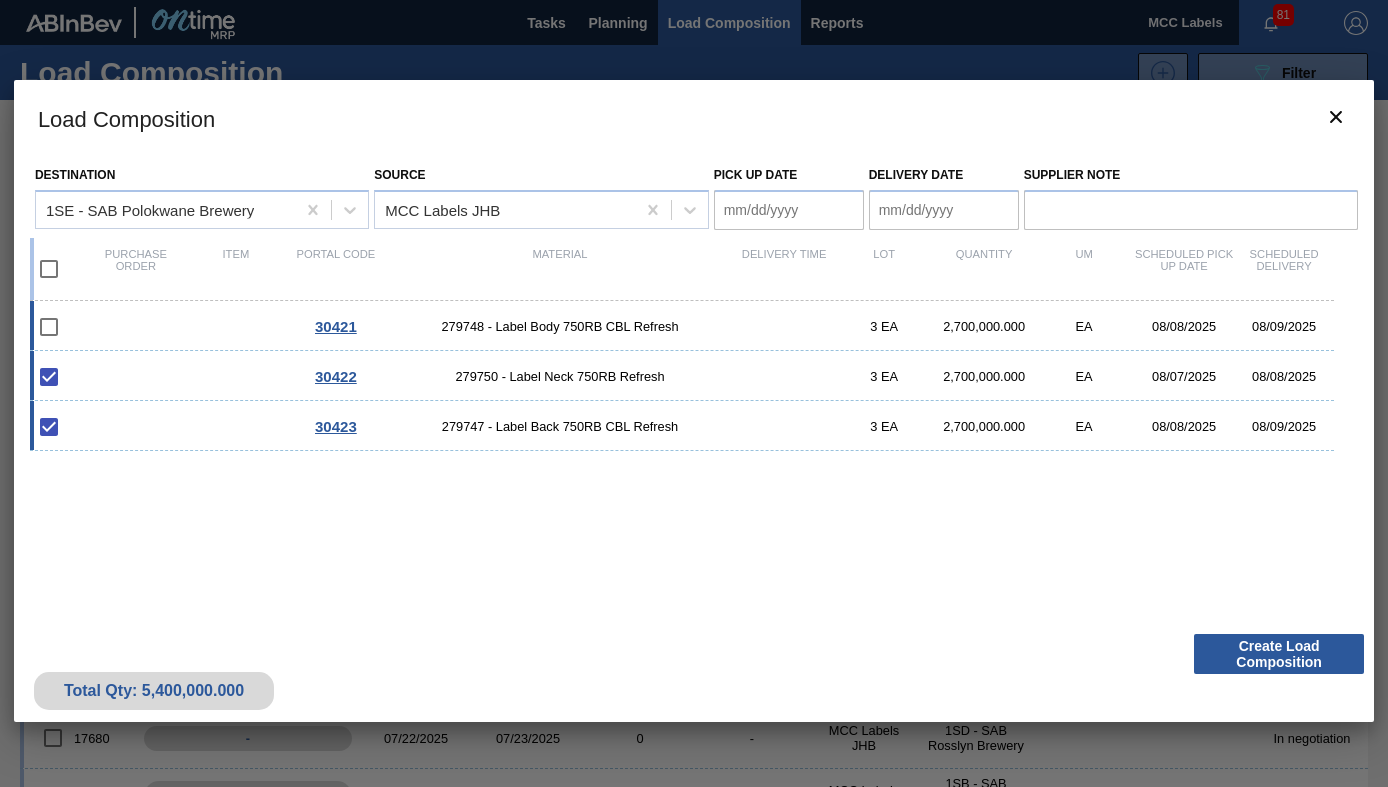 click on "30421 279748 - Label Body 750RB CBL Refresh 3 EA 2,700,000.000 EA 08/08/2025 08/09/2025" at bounding box center (682, 326) 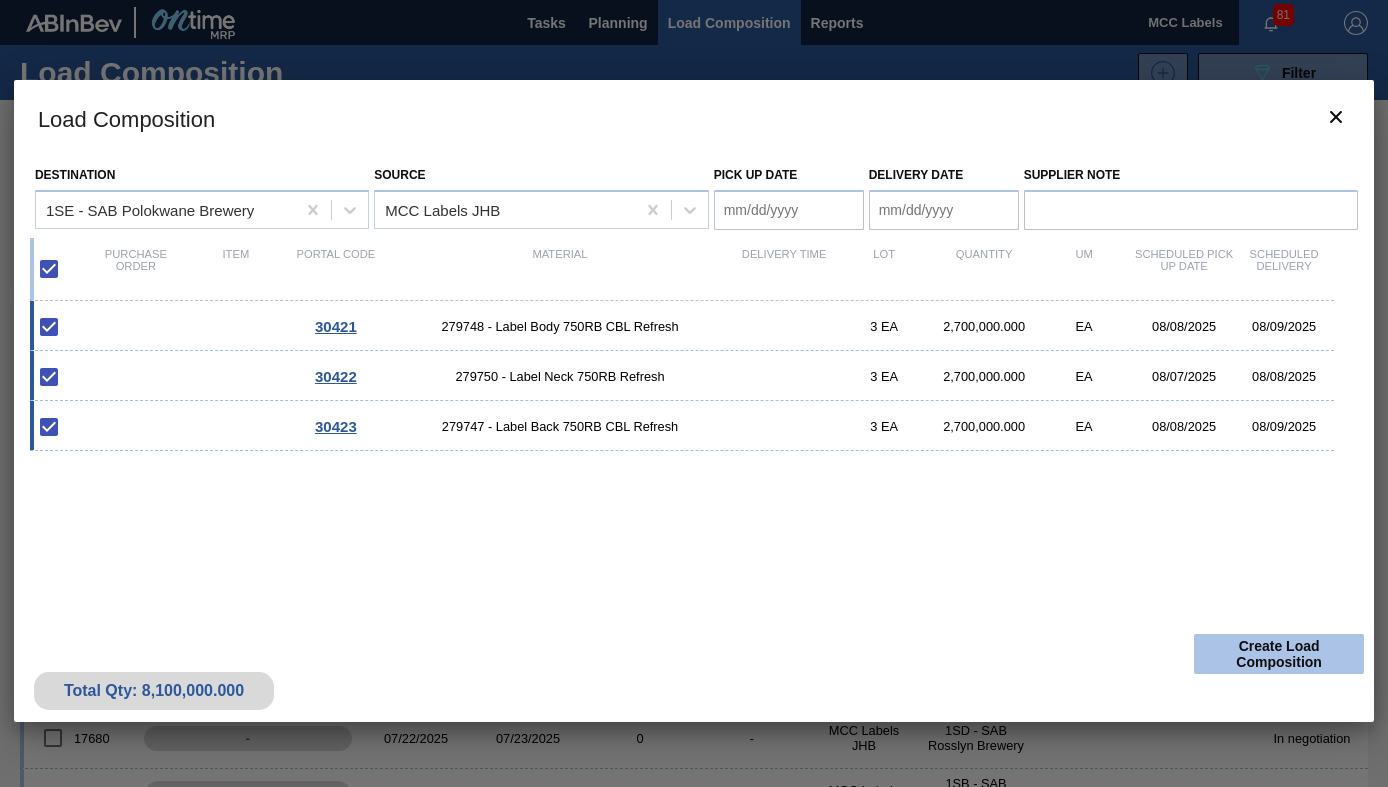 click on "Create Load Composition" at bounding box center [1279, 654] 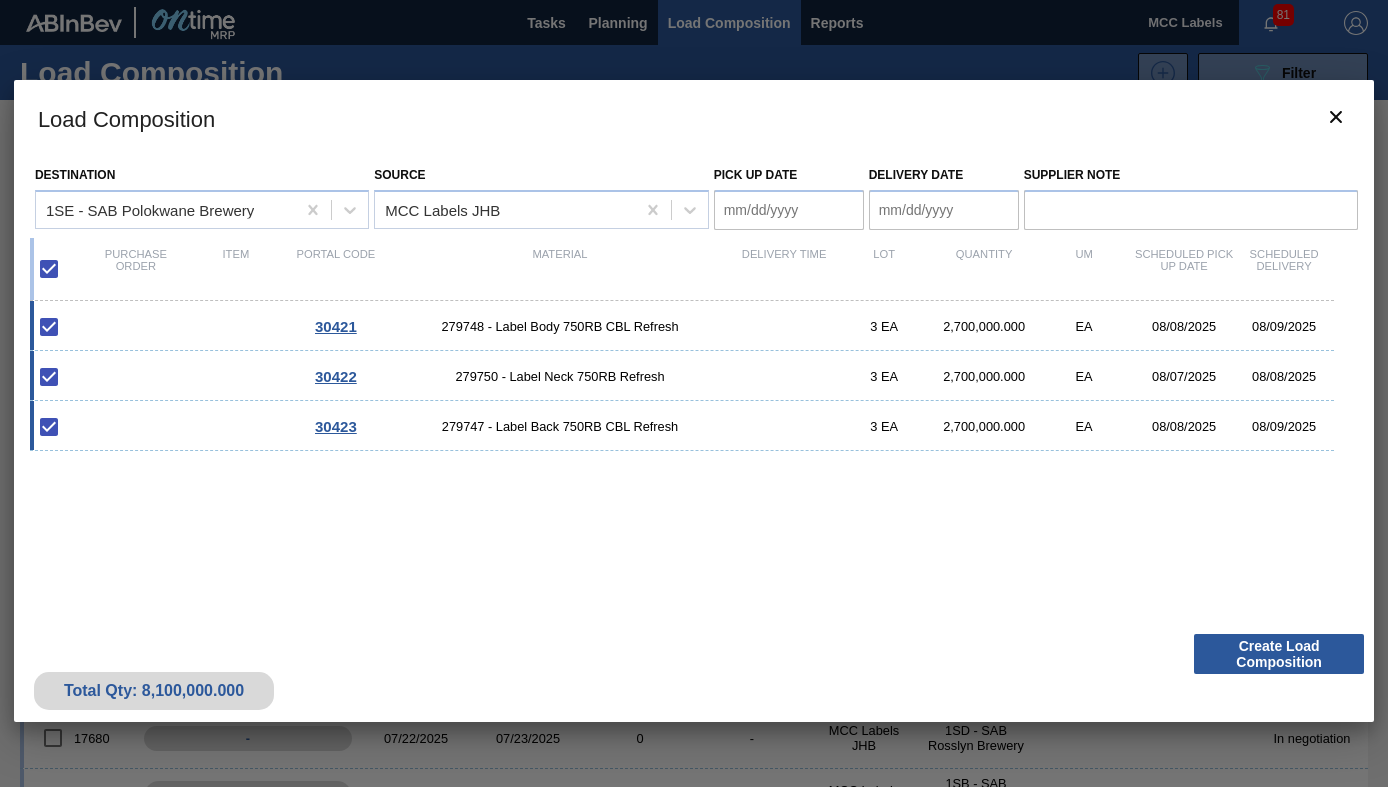 click on "Pick up Date" at bounding box center [789, 210] 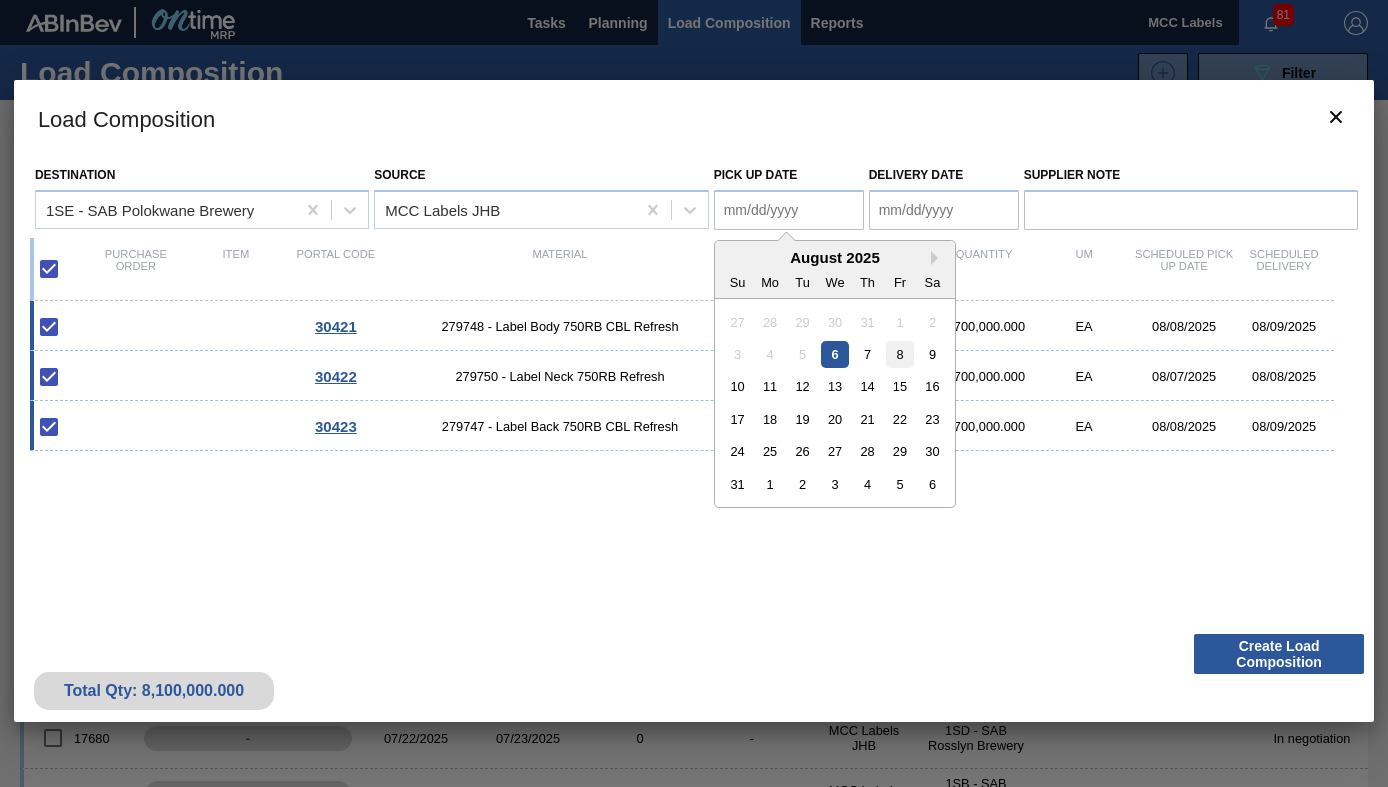 click on "8" at bounding box center [899, 354] 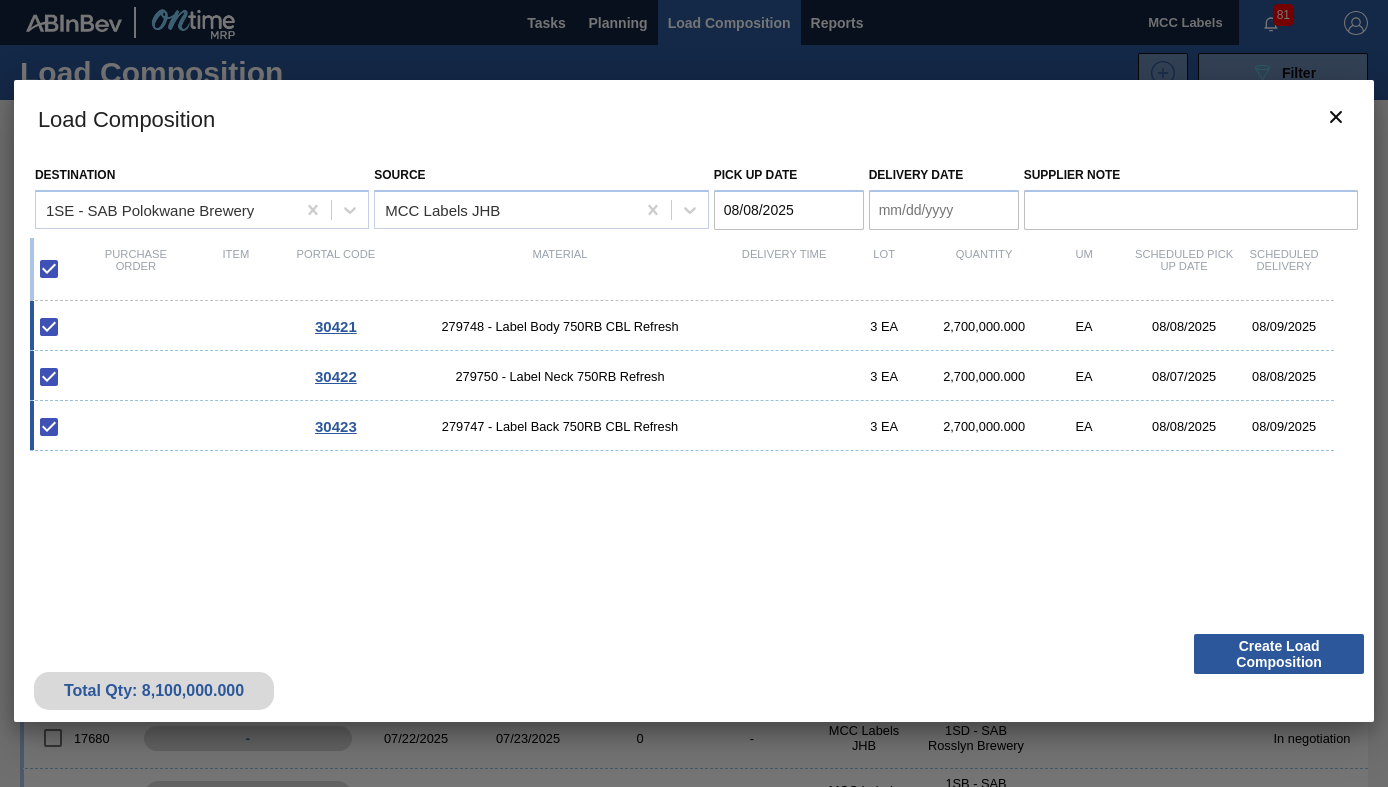 click on "08/08/2025" at bounding box center [789, 210] 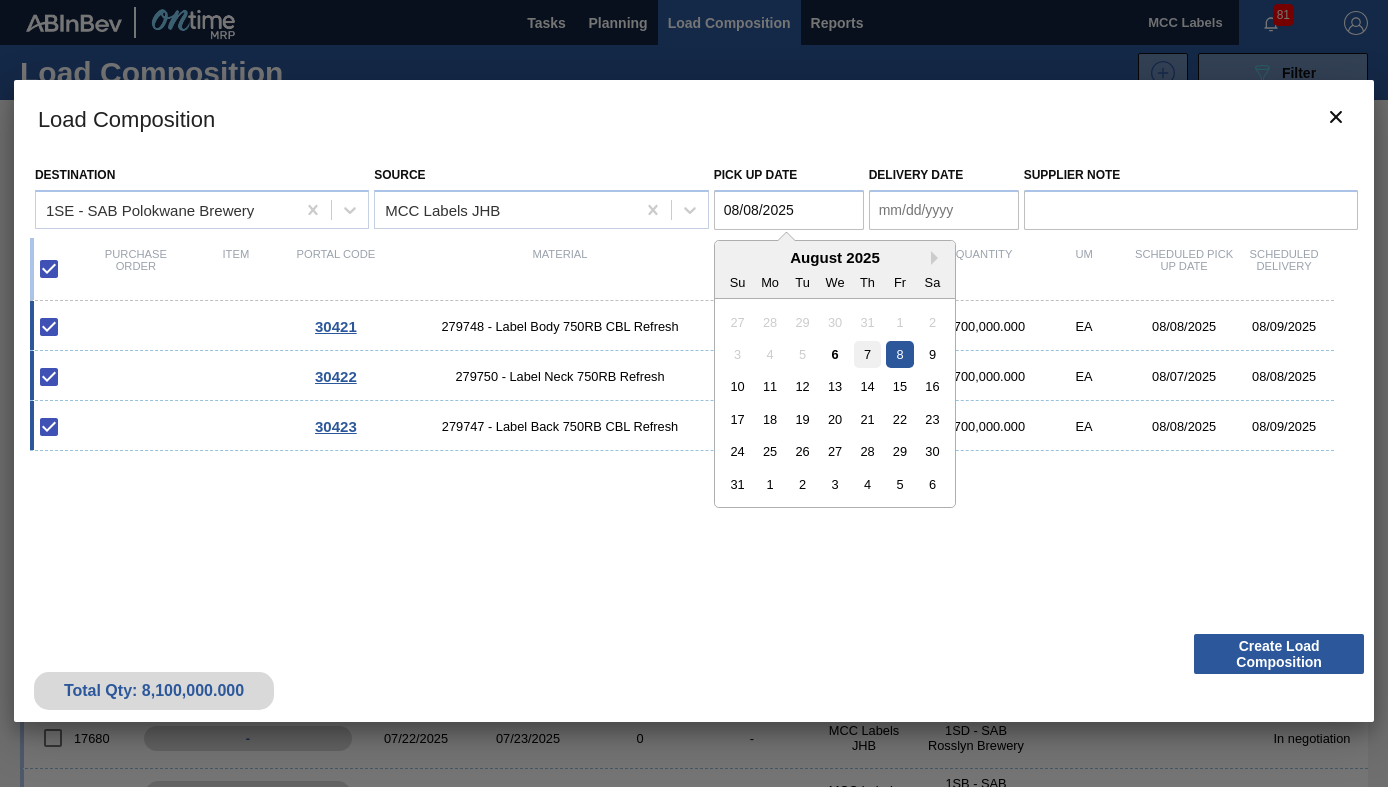 click on "7" at bounding box center [867, 354] 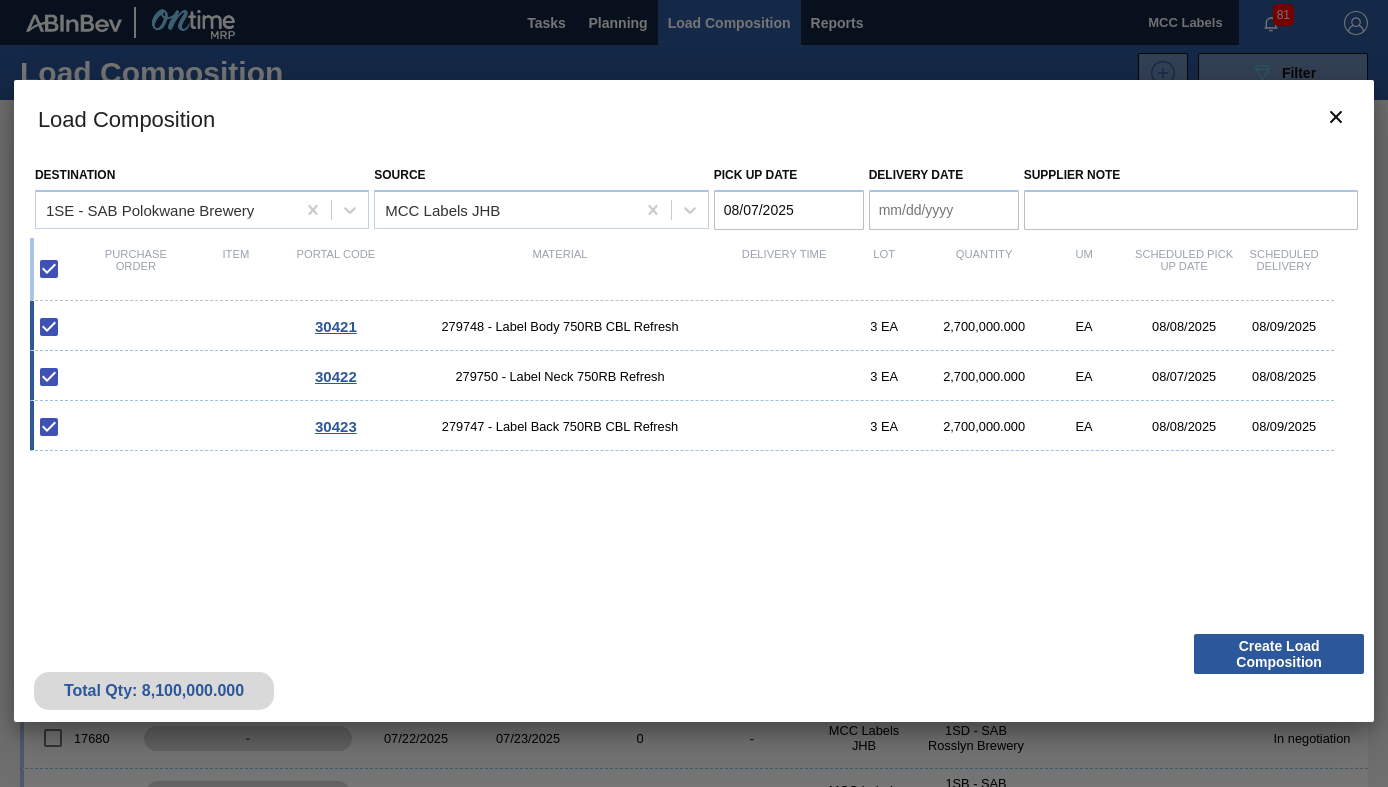 click on "Delivery Date" at bounding box center [944, 210] 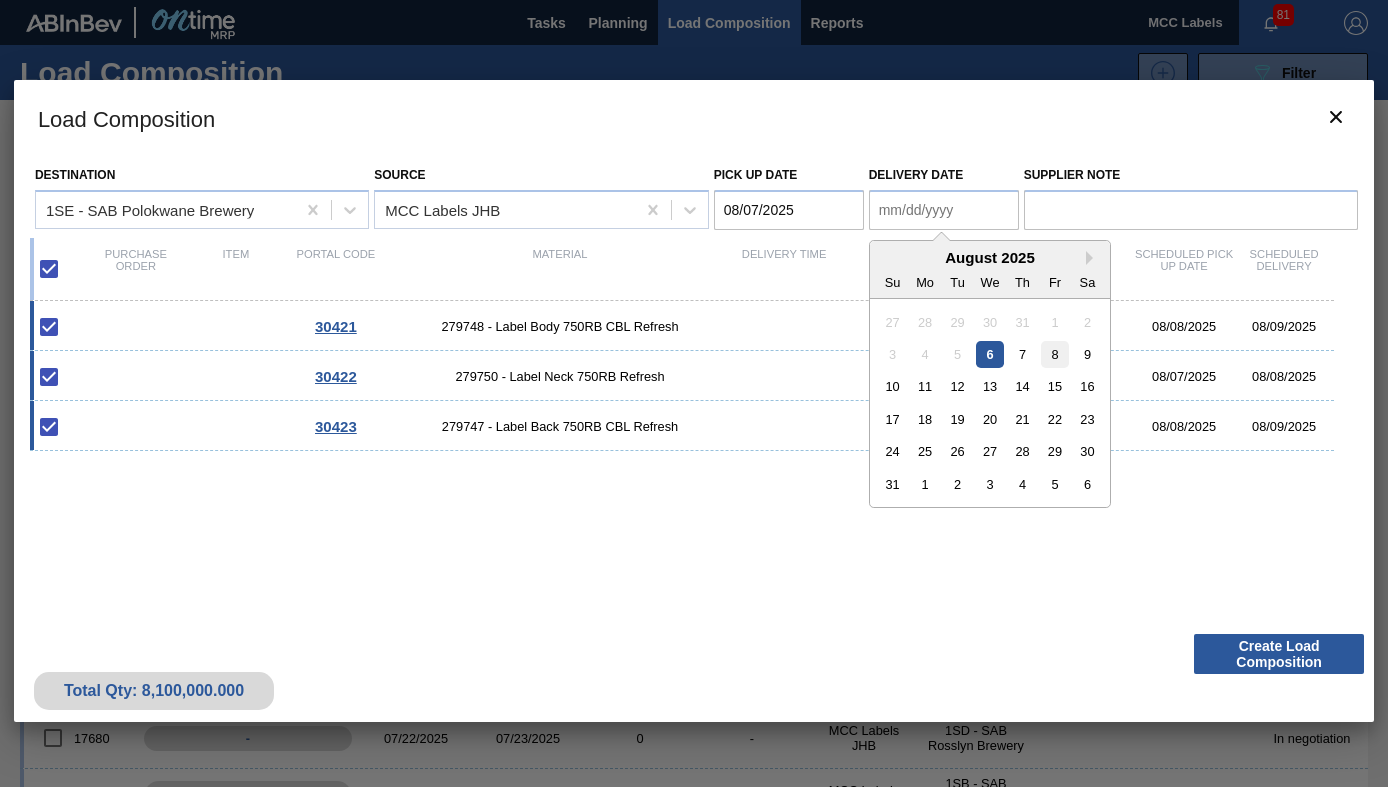 click on "8" at bounding box center [1054, 354] 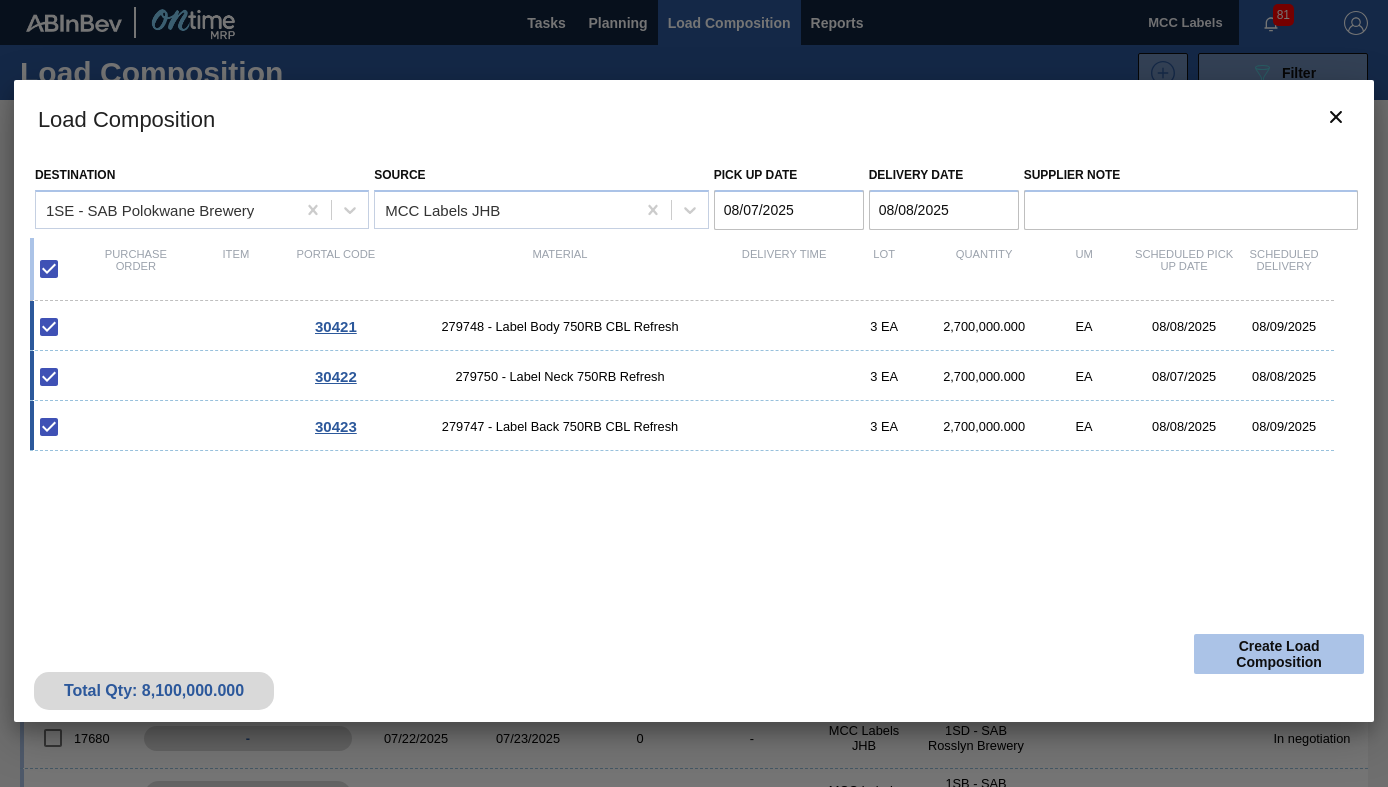 click on "Create Load Composition" at bounding box center [1279, 654] 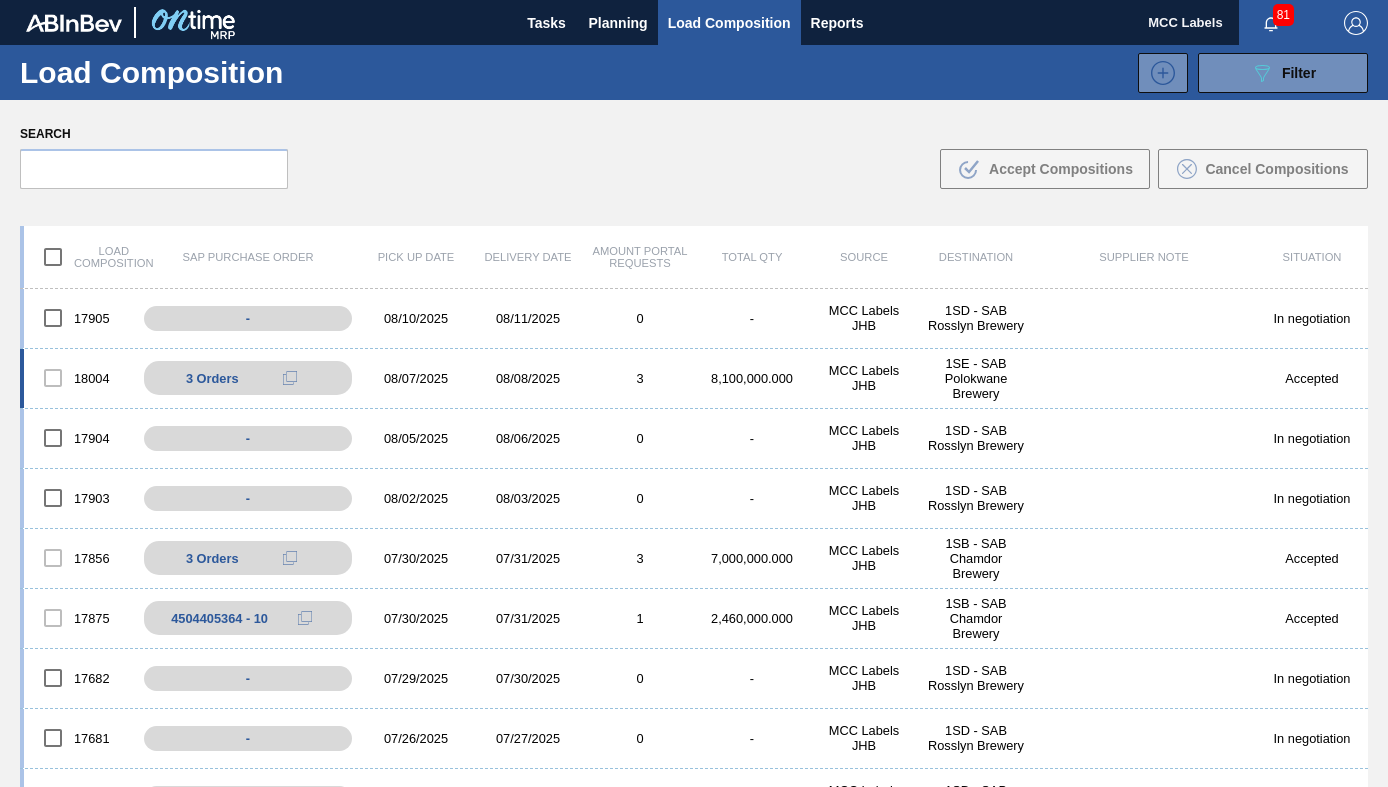 click on "08/07/2025" at bounding box center [416, 378] 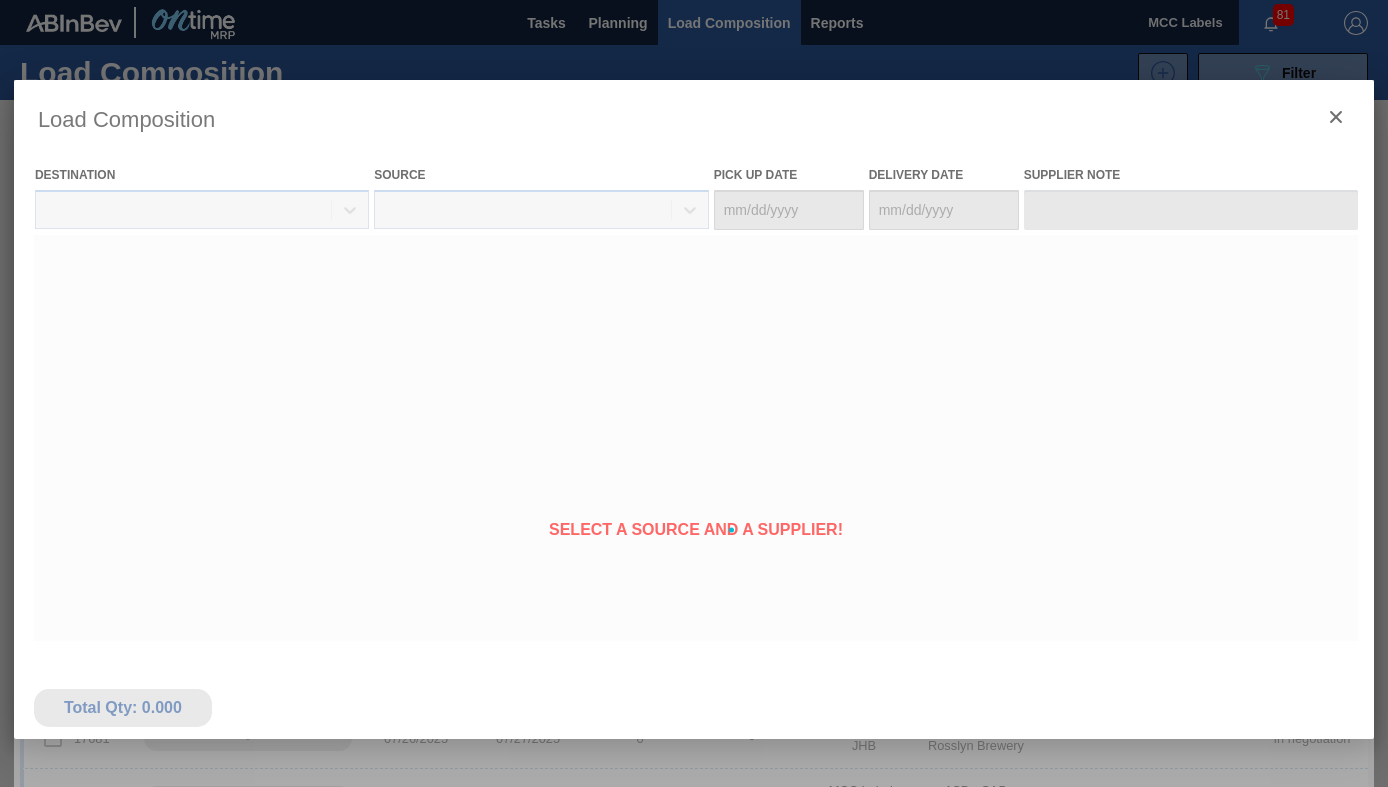 type on "08/07/2025" 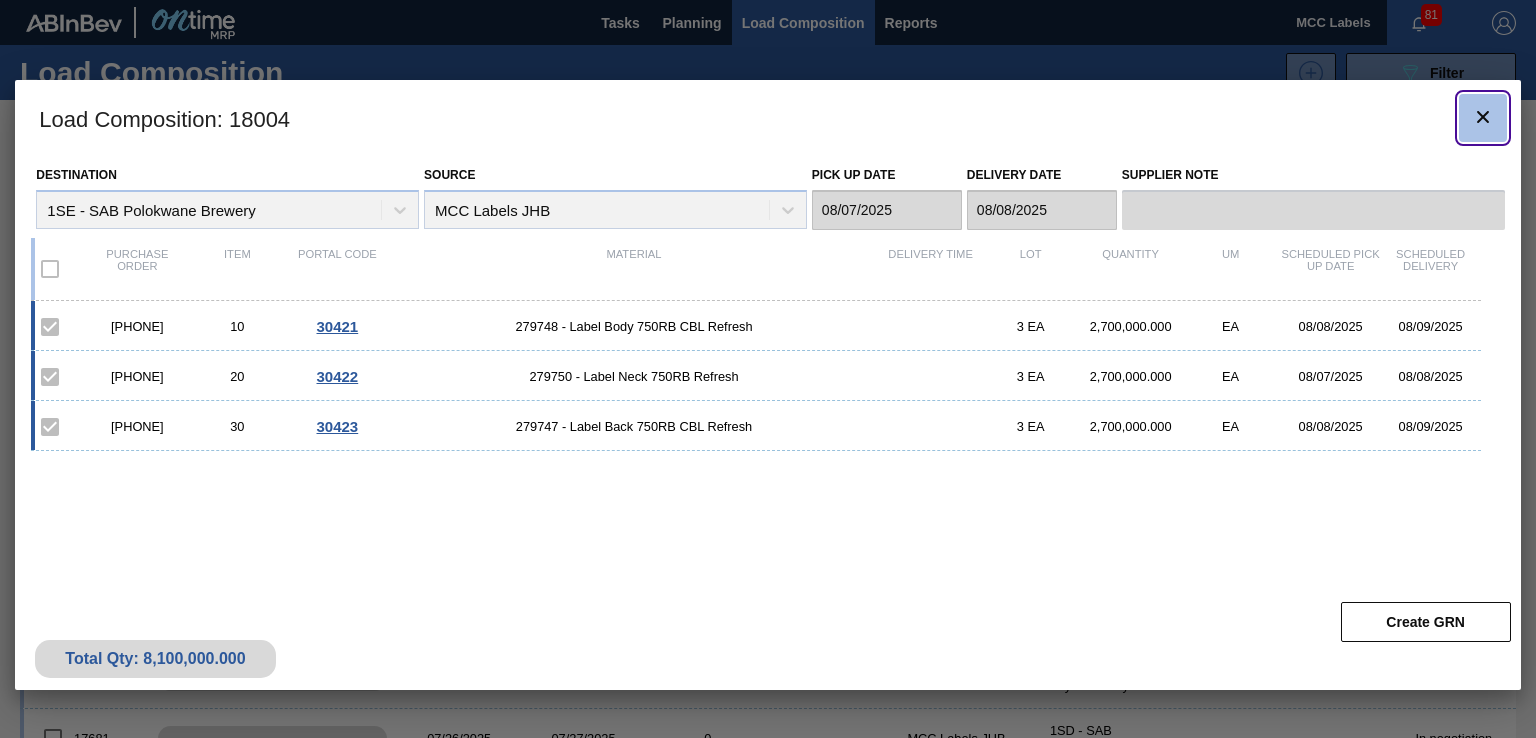 click 